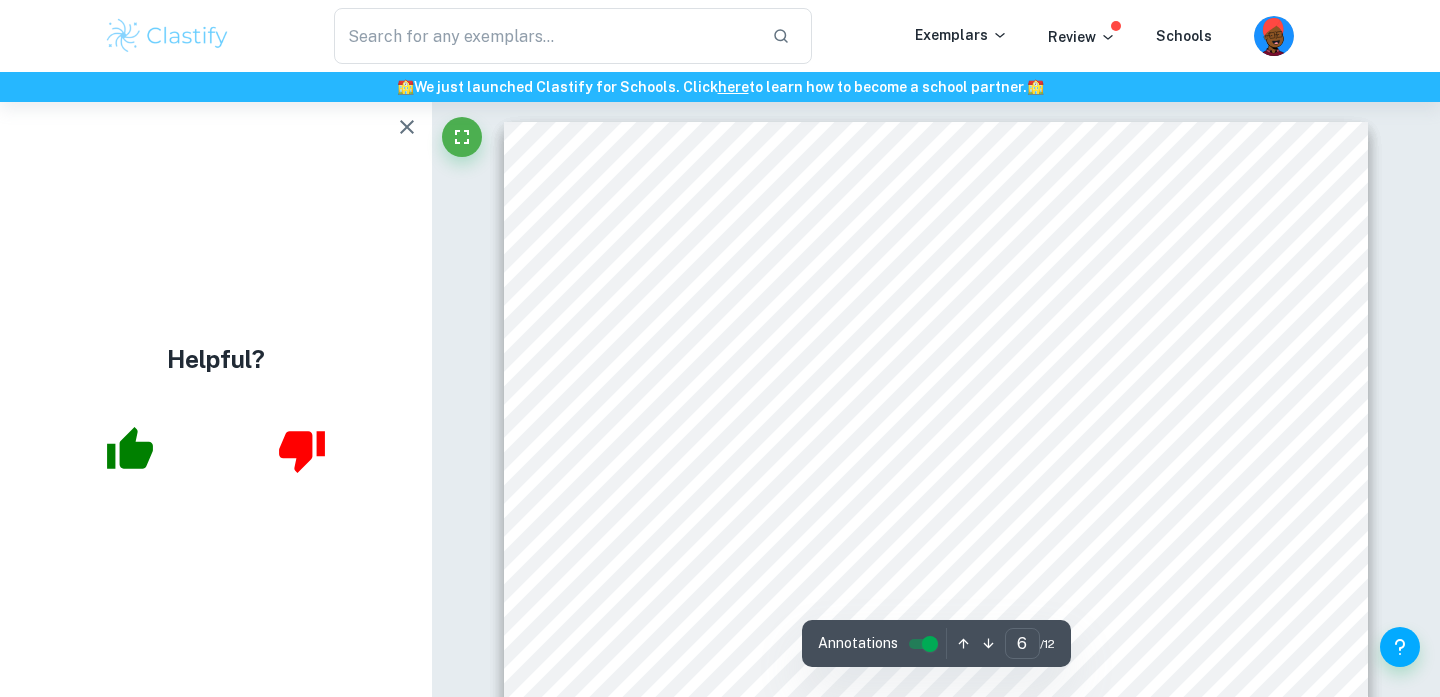 scroll, scrollTop: 6507, scrollLeft: 0, axis: vertical 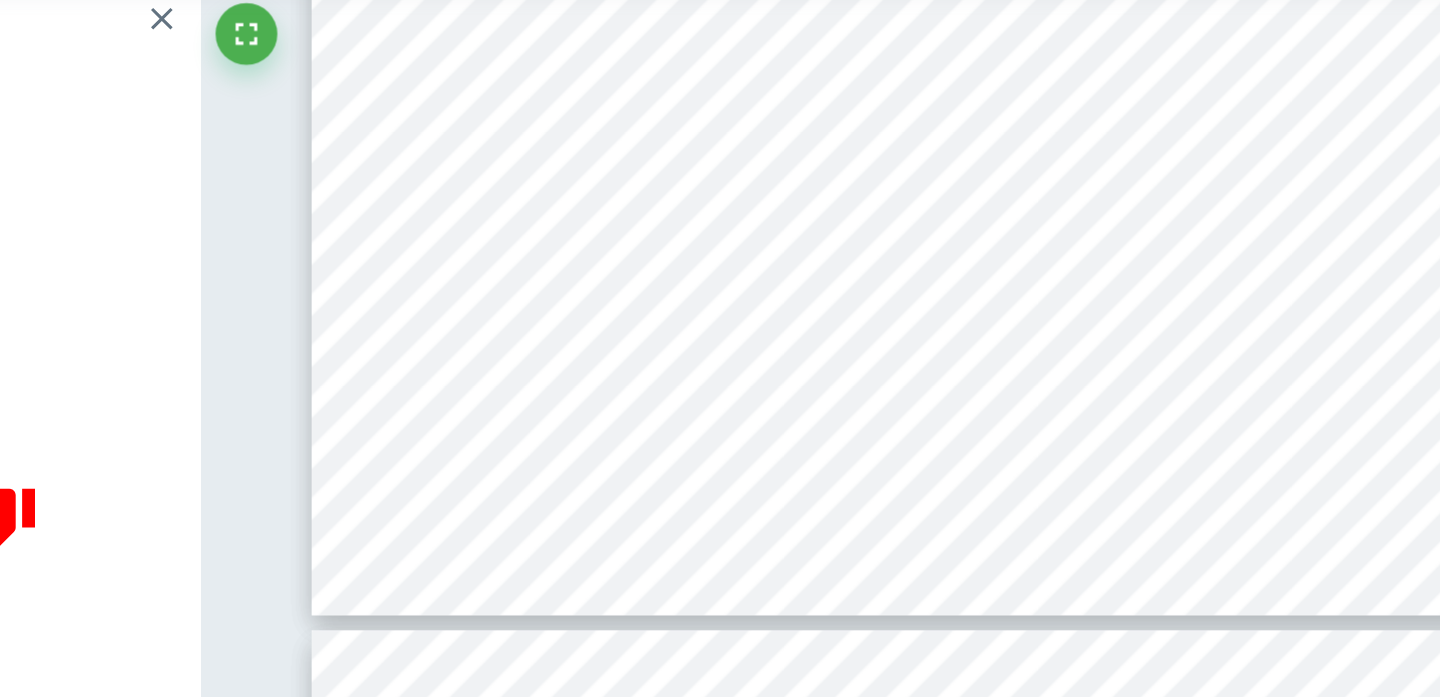 click on "6 Temperature ( ± 0.2 K)/ K 1   2   3   4   5   Variance/ s 2   Standard deviation/s 301   85.2   87.6   88.3   86.7   85.5   1.20   1.34 303   69.3   70.5   67.2   68.0   69.4   1.16   1.29 305   40.0   41.2   40.4   40.0   39.2   0.65   0.73 307   28.1   22.0   23.2   21.4   22.3   2.43   2.71 309   33.0   34.1   33.5   32.2   34.1   0.74   0.82 Any anomalous data is marked* 8.2.1 Qualitative data for decomposition in the presence of Manganese (IV) oxide: •   It took time for the there to be a change in volume in the upturned cylinder but smaller bubbles rose from the bottom continuously •   As the temperature was increased the bubbles became larger and gas was released faster. •   The temperature continued to rise after being heated. 8.2.2 Table 6: Measure the time taken for Oxygen to evolve with Manganese (IV) oxide Time taken for 10 cm ³   of oxygen to evolve ( ± 0.01 s) Trials Temperature ( ± 0.2 K)/ K 1   2   3   4   5   Variance/ s 2   Standard deviation/s 301   37.9   38.4   38.0   36.9" at bounding box center (936, -46) 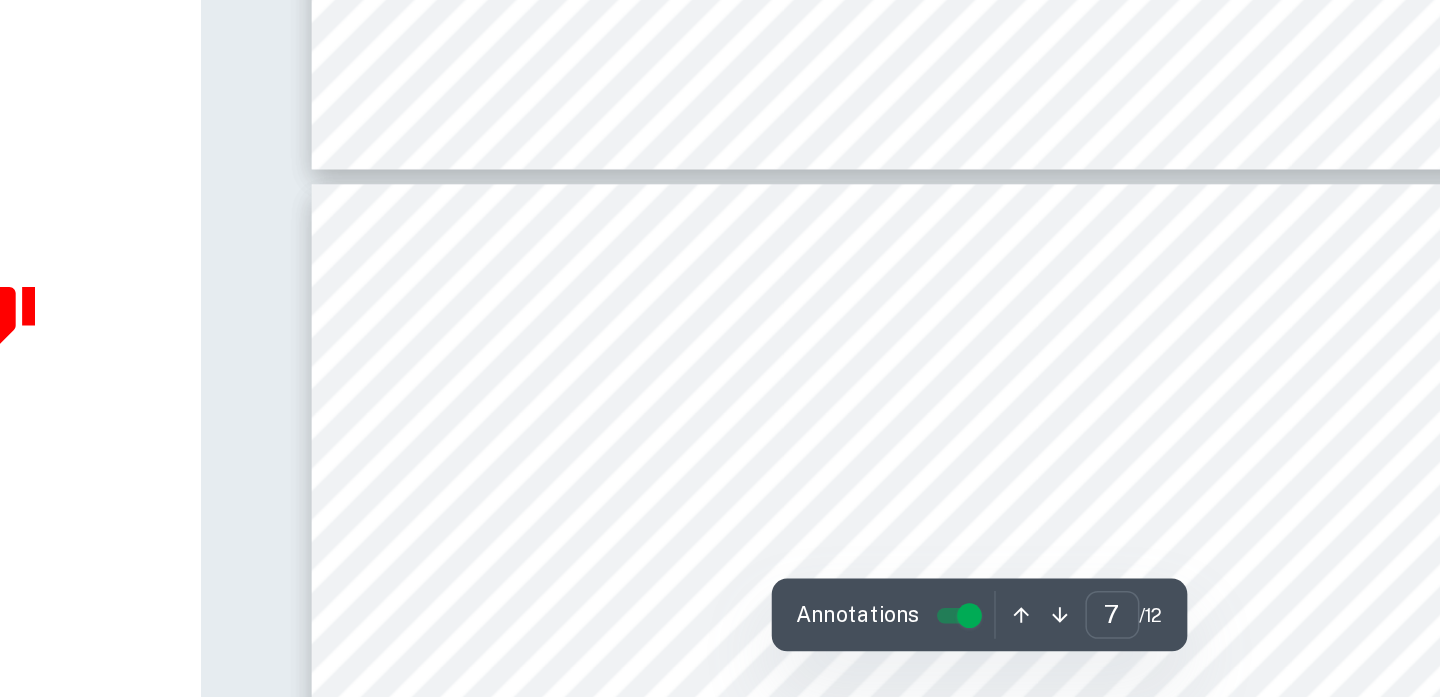 scroll, scrollTop: 6699, scrollLeft: 0, axis: vertical 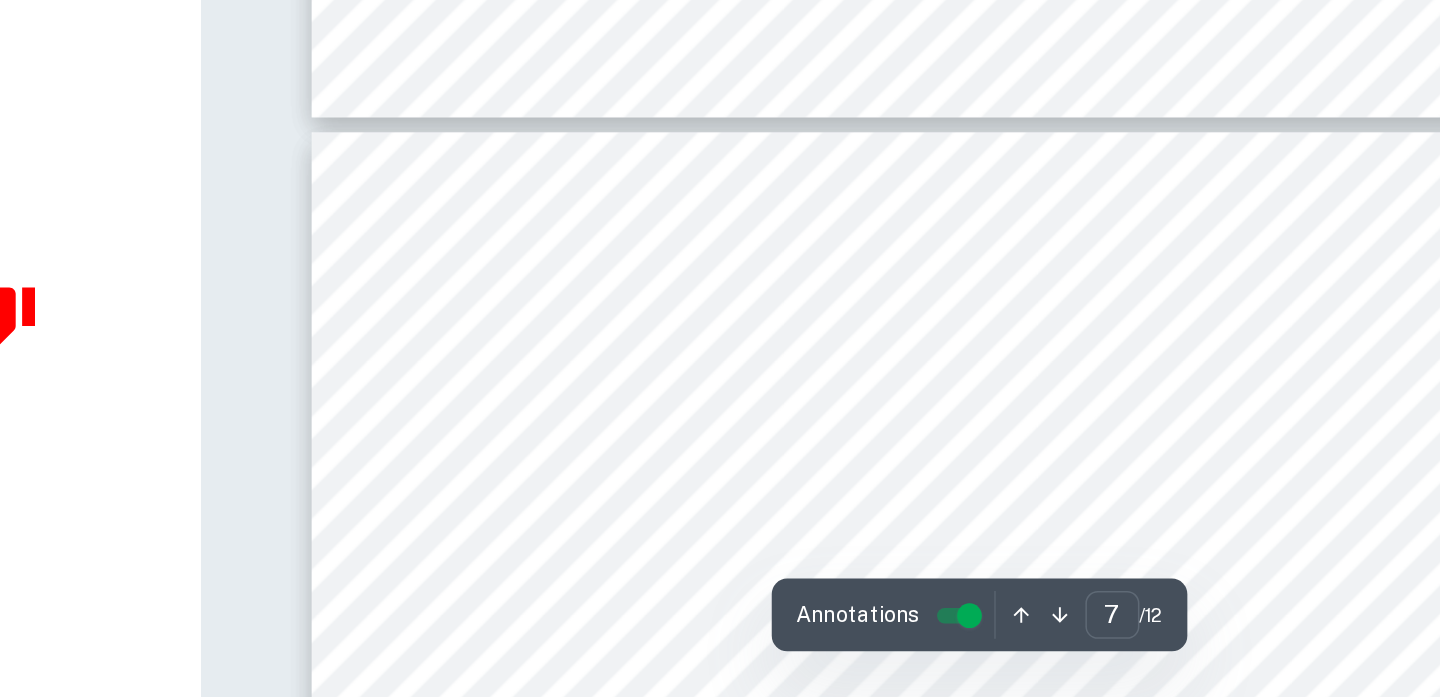click on "7 Using the ideal gas law equation, obtain the number of moles of oxygen evolved at each temperature: 𝑃𝑉   =   𝑛𝑅𝑇 𝑛   =   𝑃𝑉 𝑅𝑇 R= 8.314 J/mol K Sample calculation to find the number of moles of oxygen at 301K with Manganese (IV) Peroxide: 𝑀𝑜𝑙𝑒𝑠   =   101 , 000   ∙   (   10 1000000 ) ( 8 . 314 )   ∙   ( 301 )   =   4 . 04 × 10 ! !   𝑚𝑜𝑙 Δ 𝑛 𝑛   =   Δ 𝑉 𝑉   +   Δ 𝑇 𝑇 Δ 𝑛 4 . 04 × 10 ! !   =   1 × 10 ! ! ( 10 ) ( 1000000 ) +   0 . 2 301 Δ 𝑛   =   ( 4 . 04 × 10 ! ! ) × ( 6 . 65 × 10 ! ! ) Δ 𝑛   =   3 . 09 × 10 ! ! Deriving the moles of hydrogen peroxide consumed using the ratio between oxygen and hydrogen peroxide (1:2) at each temperature: 2 𝐻 ! 𝑂 !   →   2 𝐻 ! 𝑂   +   𝑂 ! 4 . 04 × 10 ! !   × 2   =   8 . 08 × 10 ! !   𝑚𝑜𝑙 Rate of reaction calculation   Rate of reaction uncertainty calculation The rate of reaction can be found by dividing the total volume of ³   of 𝑅𝑎𝑡𝑒" at bounding box center [936, 890] 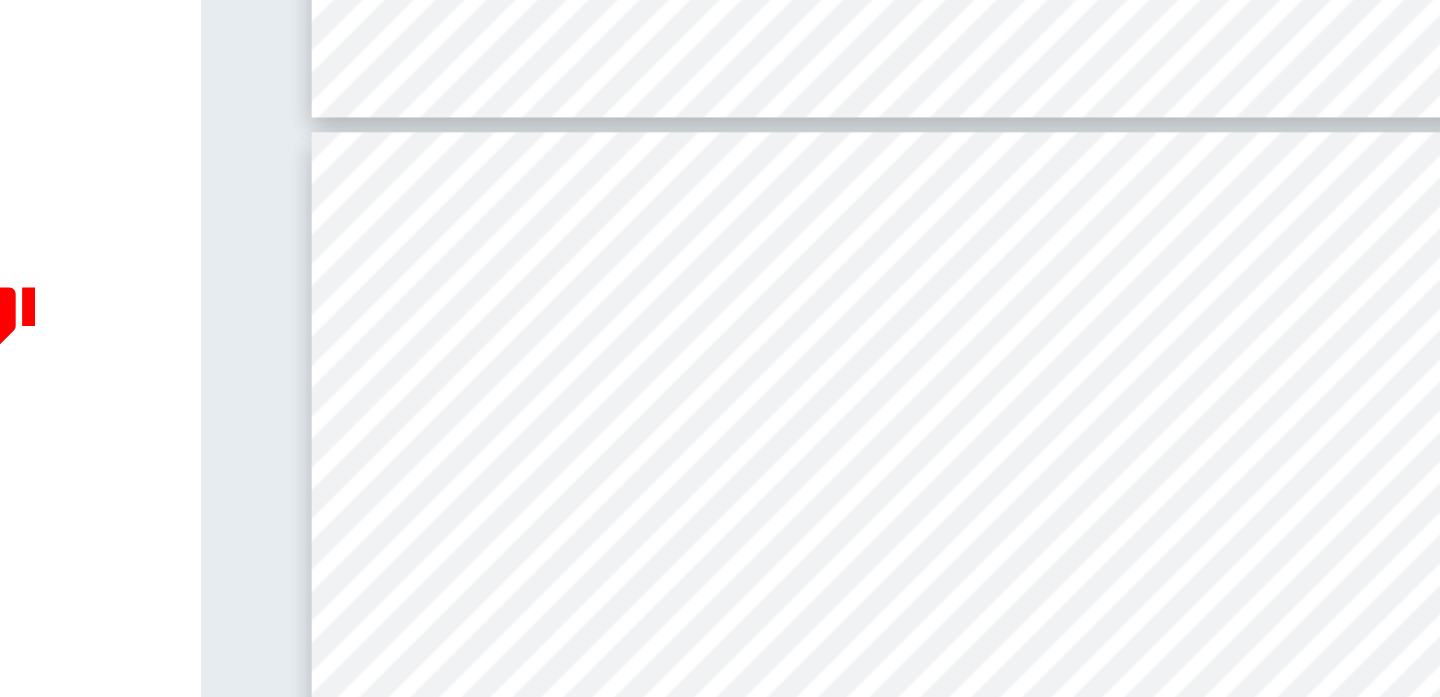 click on "7 Using the ideal gas law equation, obtain the number of moles of oxygen evolved at each temperature: 𝑃𝑉   =   𝑛𝑅𝑇 𝑛   =   𝑃𝑉 𝑅𝑇 R= 8.314 J/mol K Sample calculation to find the number of moles of oxygen at 301K with Manganese (IV) Peroxide: 𝑀𝑜𝑙𝑒𝑠   =   101 , 000   ∙   (   10 1000000 ) ( 8 . 314 )   ∙   ( 301 )   =   4 . 04 × 10 ! !   𝑚𝑜𝑙 Δ 𝑛 𝑛   =   Δ 𝑉 𝑉   +   Δ 𝑇 𝑇 Δ 𝑛 4 . 04 × 10 ! !   =   1 × 10 ! ! ( 10 ) ( 1000000 ) +   0 . 2 301 Δ 𝑛   =   ( 4 . 04 × 10 ! ! ) × ( 6 . 65 × 10 ! ! ) Δ 𝑛   =   3 . 09 × 10 ! ! Deriving the moles of hydrogen peroxide consumed using the ratio between oxygen and hydrogen peroxide (1:2) at each temperature: 2 𝐻 ! 𝑂 !   →   2 𝐻 ! 𝑂   +   𝑂 ! 4 . 04 × 10 ! !   × 2   =   8 . 08 × 10 ! !   𝑚𝑜𝑙 Rate of reaction calculation   Rate of reaction uncertainty calculation The rate of reaction can be found by dividing the total volume of ³   of 𝑅𝑎𝑡𝑒" at bounding box center [936, 890] 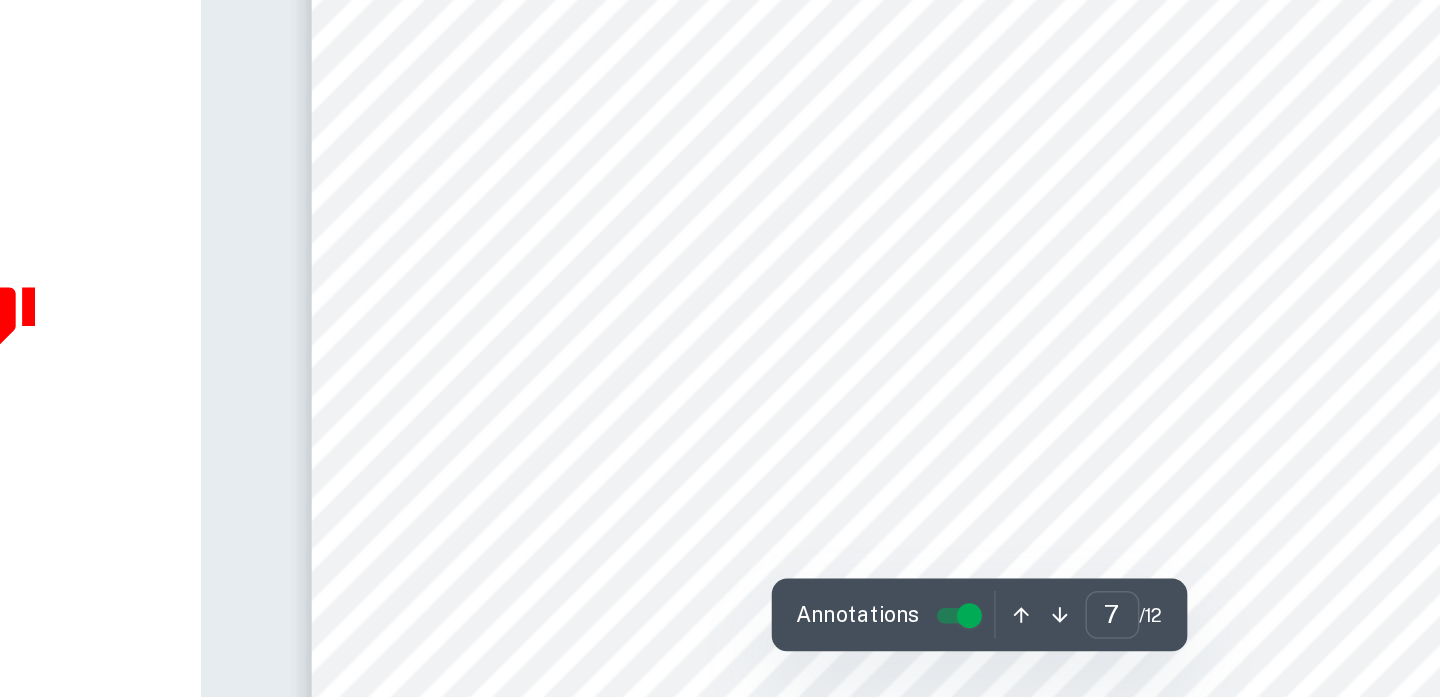 scroll, scrollTop: 6881, scrollLeft: 0, axis: vertical 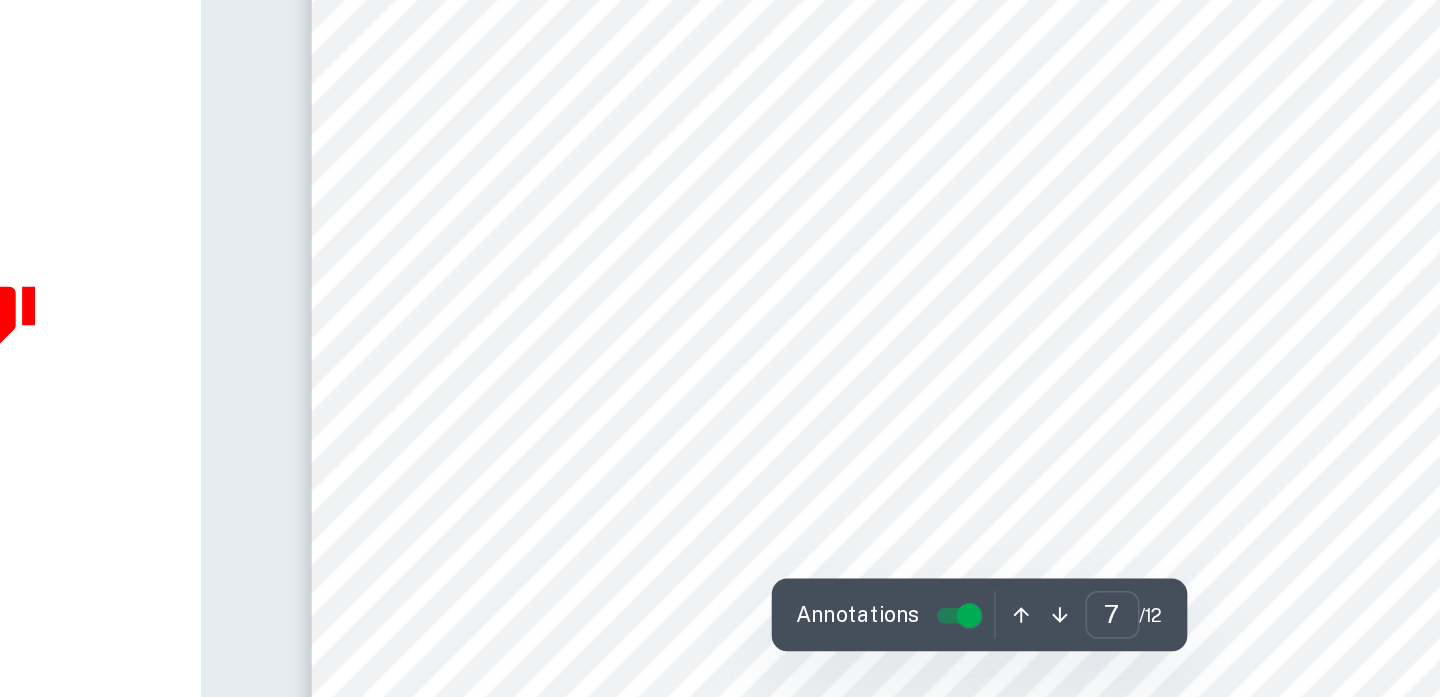 click on "7 Using the ideal gas law equation, obtain the number of moles of oxygen evolved at each temperature: 𝑃𝑉   =   𝑛𝑅𝑇 𝑛   =   𝑃𝑉 𝑅𝑇 R= 8.314 J/mol K Sample calculation to find the number of moles of oxygen at 301K with Manganese (IV) Peroxide: 𝑀𝑜𝑙𝑒𝑠   =   101 , 000   ∙   (   10 1000000 ) ( 8 . 314 )   ∙   ( 301 )   =   4 . 04 × 10 ! !   𝑚𝑜𝑙 Δ 𝑛 𝑛   =   Δ 𝑉 𝑉   +   Δ 𝑇 𝑇 Δ 𝑛 4 . 04 × 10 ! !   =   1 × 10 ! ! ( 10 ) ( 1000000 ) +   0 . 2 301 Δ 𝑛   =   ( 4 . 04 × 10 ! ! ) × ( 6 . 65 × 10 ! ! ) Δ 𝑛   =   3 . 09 × 10 ! ! Deriving the moles of hydrogen peroxide consumed using the ratio between oxygen and hydrogen peroxide (1:2) at each temperature: 2 𝐻 ! 𝑂 !   →   2 𝐻 ! 𝑂   +   𝑂 ! 4 . 04 × 10 ! !   × 2   =   8 . 08 × 10 ! !   𝑚𝑜𝑙 Rate of reaction calculation   Rate of reaction uncertainty calculation The rate of reaction can be found by dividing the total volume of ³   of 𝑅𝑎𝑡𝑒" at bounding box center (936, 708) 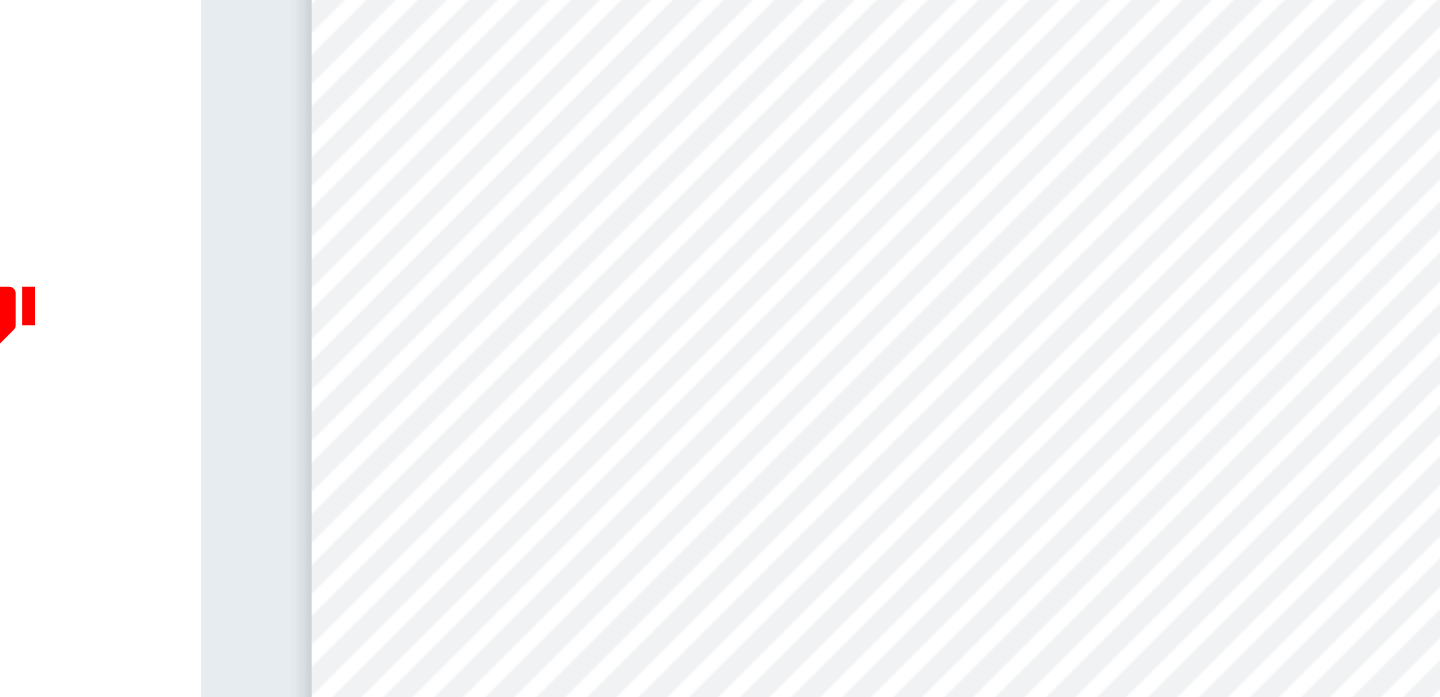 click on "7 Using the ideal gas law equation, obtain the number of moles of oxygen evolved at each temperature: 𝑃𝑉   =   𝑛𝑅𝑇 𝑛   =   𝑃𝑉 𝑅𝑇 R= 8.314 J/mol K Sample calculation to find the number of moles of oxygen at 301K with Manganese (IV) Peroxide: 𝑀𝑜𝑙𝑒𝑠   =   101 , 000   ∙   (   10 1000000 ) ( 8 . 314 )   ∙   ( 301 )   =   4 . 04 × 10 ! !   𝑚𝑜𝑙 Δ 𝑛 𝑛   =   Δ 𝑉 𝑉   +   Δ 𝑇 𝑇 Δ 𝑛 4 . 04 × 10 ! !   =   1 × 10 ! ! ( 10 ) ( 1000000 ) +   0 . 2 301 Δ 𝑛   =   ( 4 . 04 × 10 ! ! ) × ( 6 . 65 × 10 ! ! ) Δ 𝑛   =   3 . 09 × 10 ! ! Deriving the moles of hydrogen peroxide consumed using the ratio between oxygen and hydrogen peroxide (1:2) at each temperature: 2 𝐻 ! 𝑂 !   →   2 𝐻 ! 𝑂   +   𝑂 ! 4 . 04 × 10 ! !   × 2   =   8 . 08 × 10 ! !   𝑚𝑜𝑙 Rate of reaction calculation   Rate of reaction uncertainty calculation The rate of reaction can be found by dividing the total volume of ³   of 𝑅𝑎𝑡𝑒" at bounding box center [936, 708] 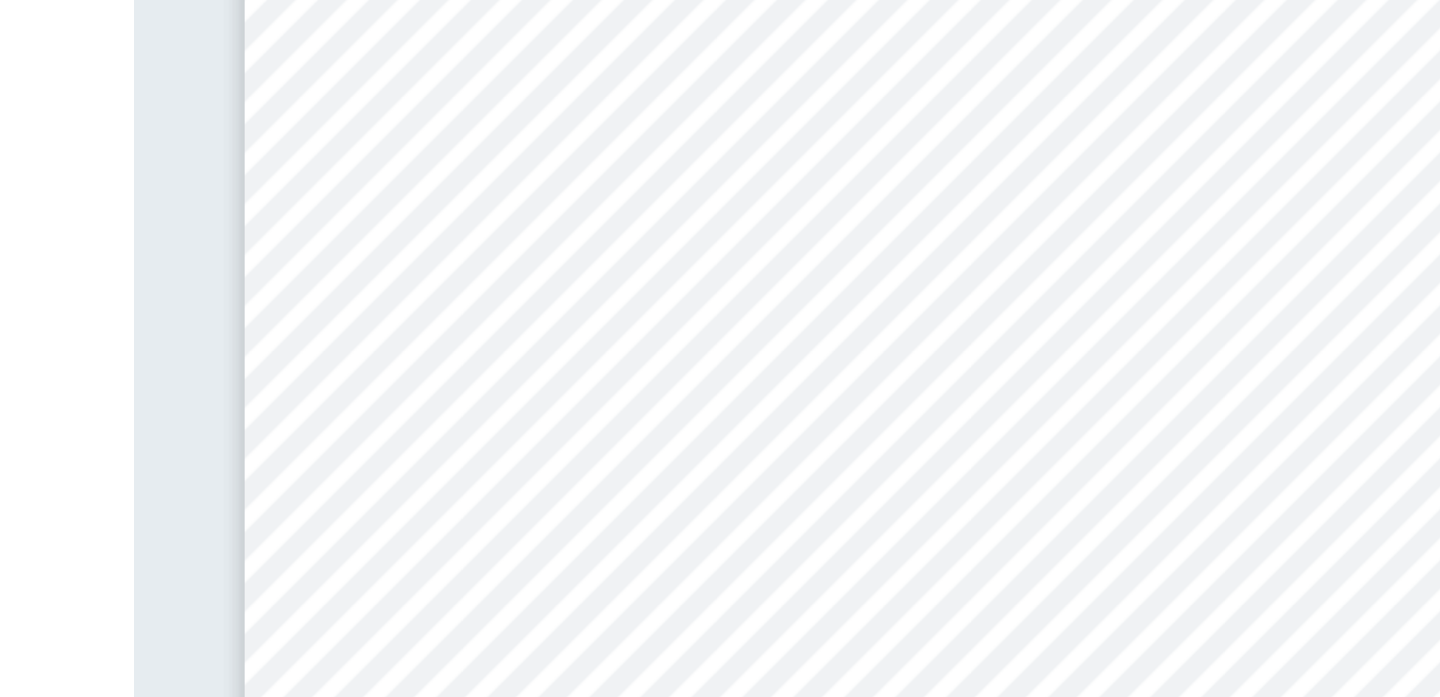 scroll, scrollTop: 6900, scrollLeft: 0, axis: vertical 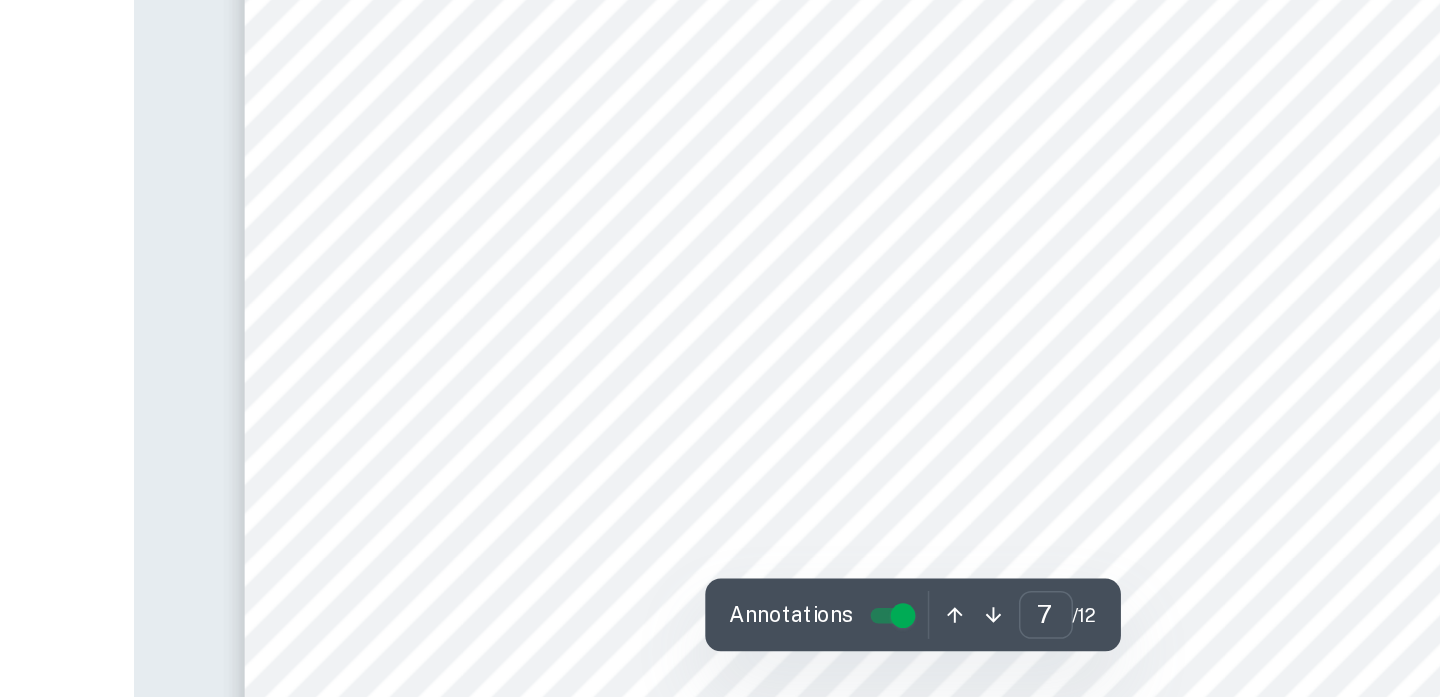 click on "7 Using the ideal gas law equation, obtain the number of moles of oxygen evolved at each temperature: 𝑃𝑉   =   𝑛𝑅𝑇 𝑛   =   𝑃𝑉 𝑅𝑇 R= 8.314 J/mol K Sample calculation to find the number of moles of oxygen at 301K with Manganese (IV) Peroxide: 𝑀𝑜𝑙𝑒𝑠   =   101 , 000   ∙   (   10 1000000 ) ( 8 . 314 )   ∙   ( 301 )   =   4 . 04 × 10 ! !   𝑚𝑜𝑙 Δ 𝑛 𝑛   =   Δ 𝑉 𝑉   +   Δ 𝑇 𝑇 Δ 𝑛 4 . 04 × 10 ! !   =   1 × 10 ! ! ( 10 ) ( 1000000 ) +   0 . 2 301 Δ 𝑛   =   ( 4 . 04 × 10 ! ! ) × ( 6 . 65 × 10 ! ! ) Δ 𝑛   =   3 . 09 × 10 ! ! Deriving the moles of hydrogen peroxide consumed using the ratio between oxygen and hydrogen peroxide (1:2) at each temperature: 2 𝐻 ! 𝑂 !   →   2 𝐻 ! 𝑂   +   𝑂 ! 4 . 04 × 10 ! !   × 2   =   8 . 08 × 10 ! !   𝑚𝑜𝑙 Rate of reaction calculation   Rate of reaction uncertainty calculation The rate of reaction can be found by dividing the total volume of ³   of 𝑅𝑎𝑡𝑒" at bounding box center (936, 689) 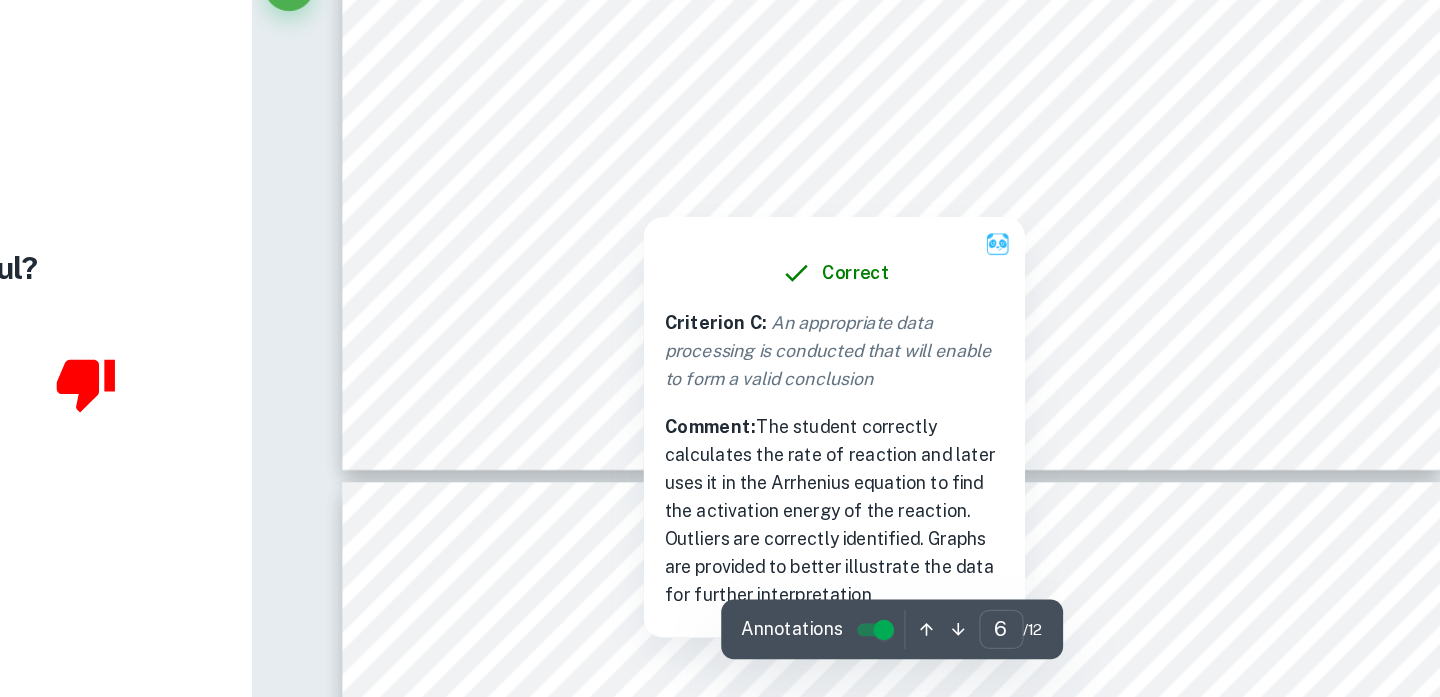 scroll, scrollTop: 6502, scrollLeft: 0, axis: vertical 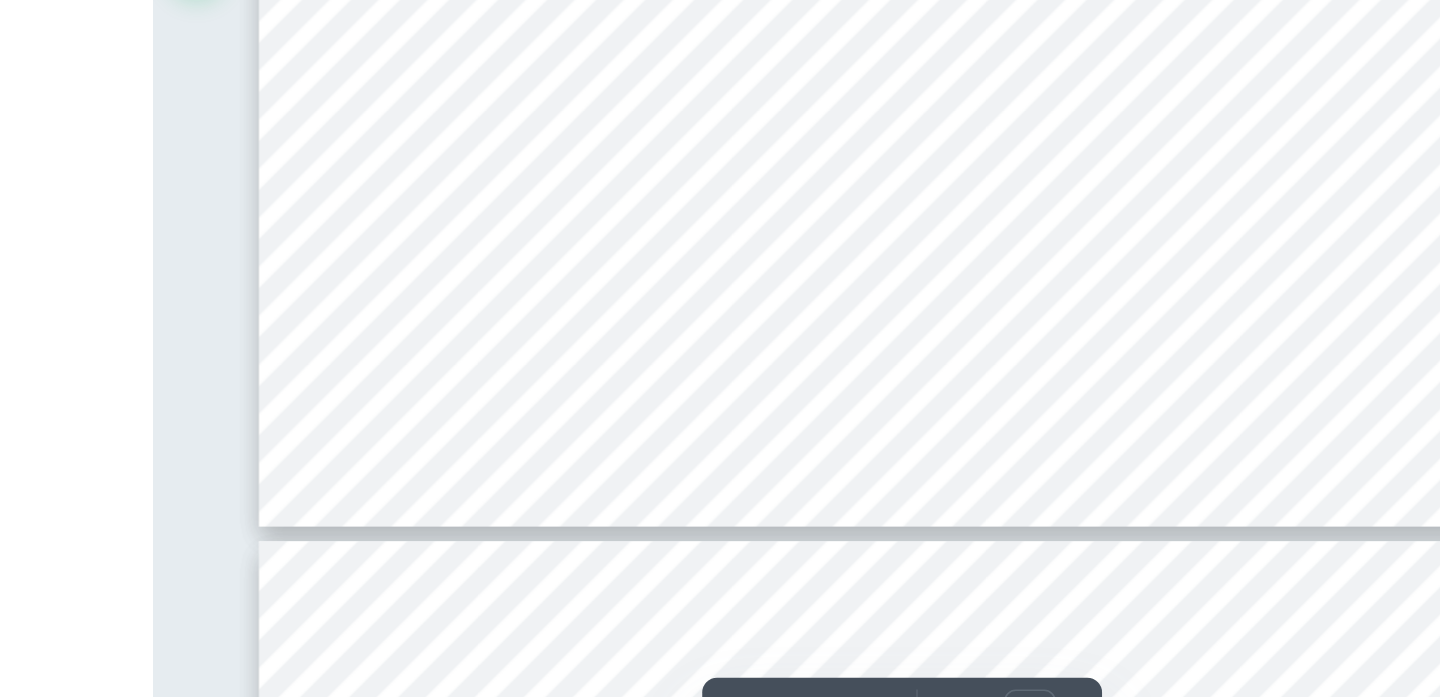 click on "6 Temperature ( ± 0.2 K)/ K 1   2   3   4   5   Variance/ s 2   Standard deviation/s 301   85.2   87.6   88.3   86.7   85.5   1.20   1.34 303   69.3   70.5   67.2   68.0   69.4   1.16   1.29 305   40.0   41.2   40.4   40.0   39.2   0.65   0.73 307   28.1   22.0   23.2   21.4   22.3   2.43   2.71 309   33.0   34.1   33.5   32.2   34.1   0.74   0.82 Any anomalous data is marked* 8.2.1 Qualitative data for decomposition in the presence of Manganese (IV) oxide: •   It took time for the there to be a change in volume in the upturned cylinder but smaller bubbles rose from the bottom continuously •   As the temperature was increased the bubbles became larger and gas was released faster. •   The temperature continued to rise after being heated. 8.2.2 Table 6: Measure the time taken for Oxygen to evolve with Manganese (IV) oxide Time taken for 10 cm ³   of oxygen to evolve ( ± 0.01 s) Trials Temperature ( ± 0.2 K)/ K 1   2   3   4   5   Variance/ s 2   Standard deviation/s 301   37.9   38.4   38.0   36.9" at bounding box center [936, -41] 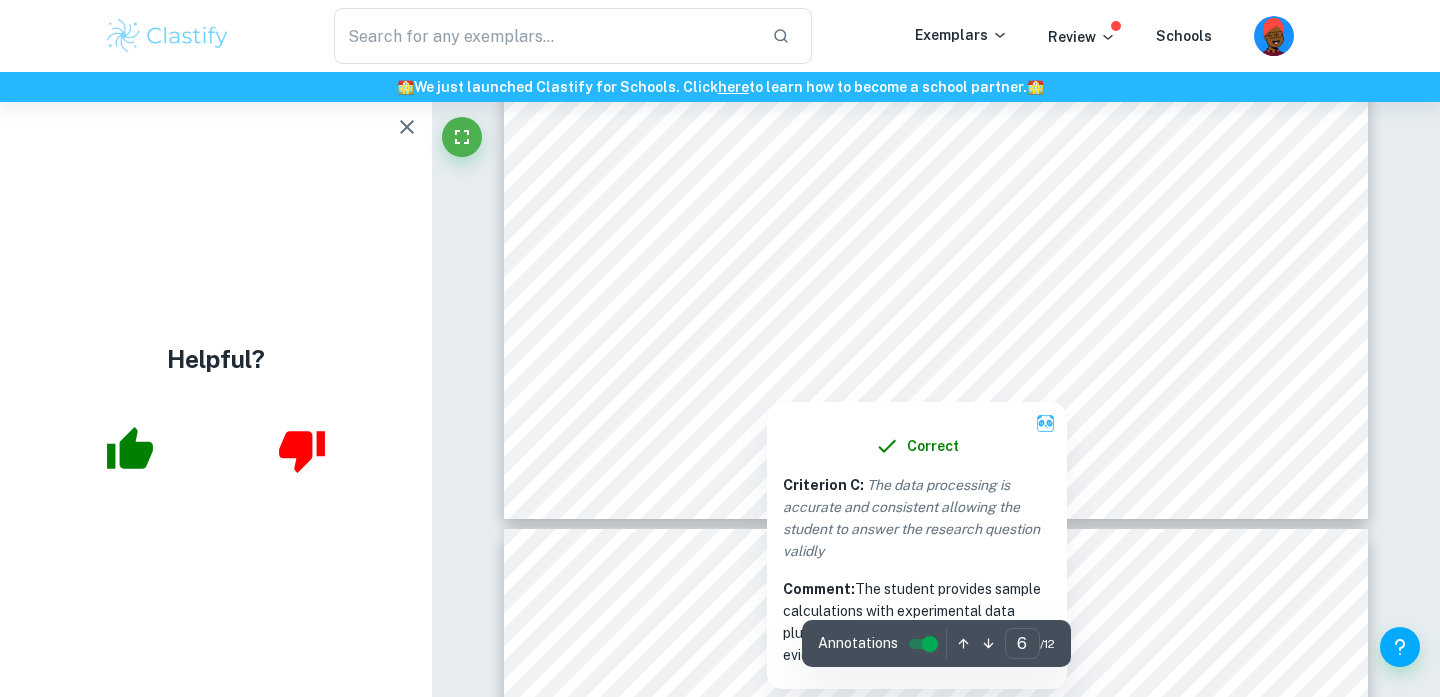 click at bounding box center (739, 346) 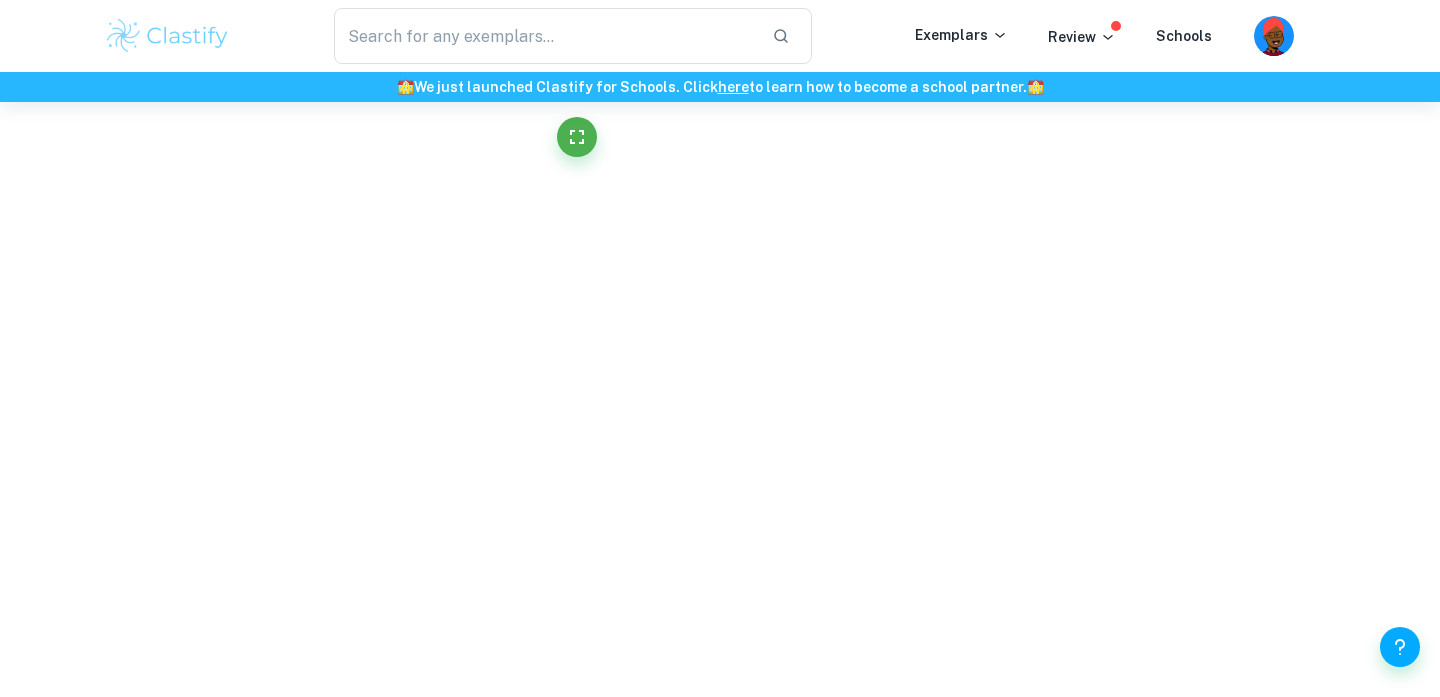 scroll, scrollTop: 1294, scrollLeft: 0, axis: vertical 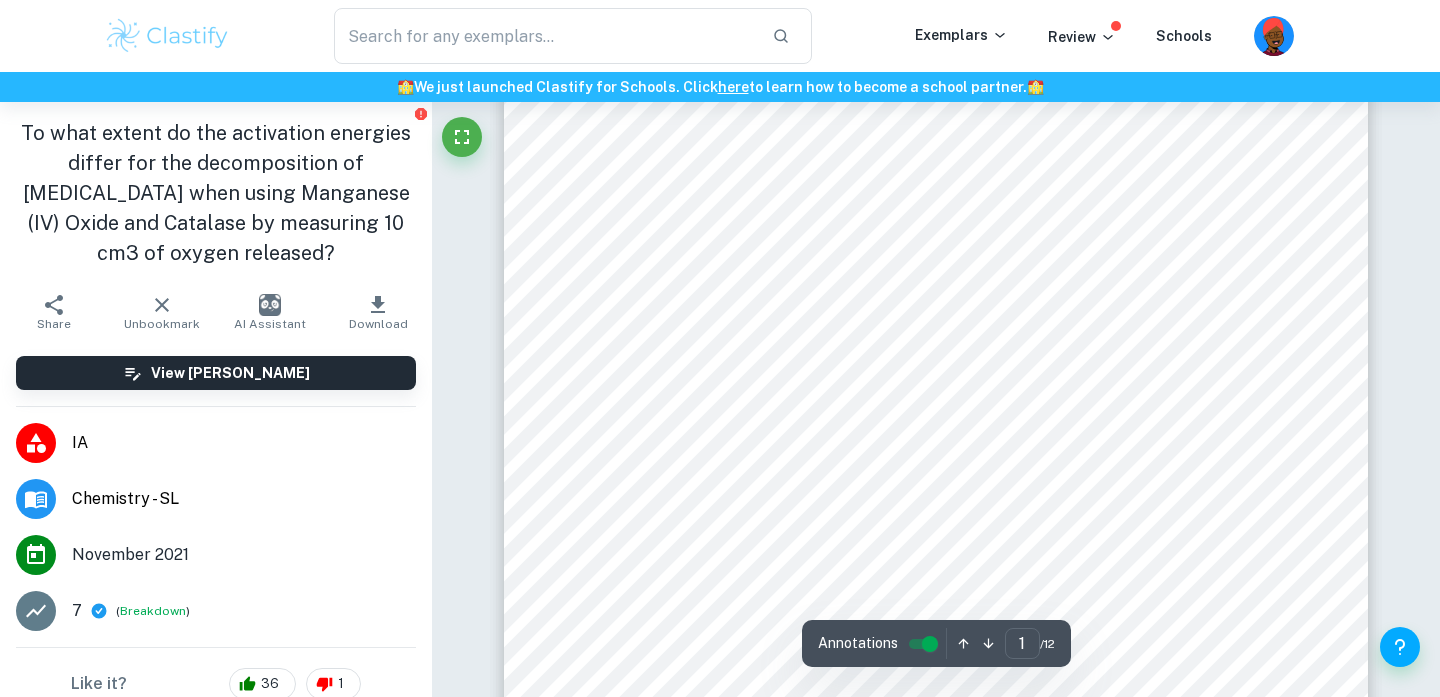 click on "1 Activation energies in organic and inorganic catalysts 1.Introduction: Throughout the many chemistry classes one topic often reoccurred: Catalysts. By creating an alternative pathway, catalysts speed up chemical reactions. They are used across industries to ensure economical rates and even in our bodies to keep us alive, which is part of the reason as to why I wanted to learn more about catalysts. The need for space travel grows with humanity’s thirst for new knowledge and discovery. Catalysts have paved the path for scientists to use more efficient fuels to propel massive equipment into space. To narrow down my research, I looked into common reactions that require catalysts and came across the “textbook” decomposition process of Hydrogen Peroxide. An oxidizing agent largely present in domestic cleaning products and first aid kits to remove bacteria and prevent infections through wounds. In industries it is used in more Hydrogen peroxide is also secreted in the bodies of many organisms. A research" at bounding box center (936, 579) 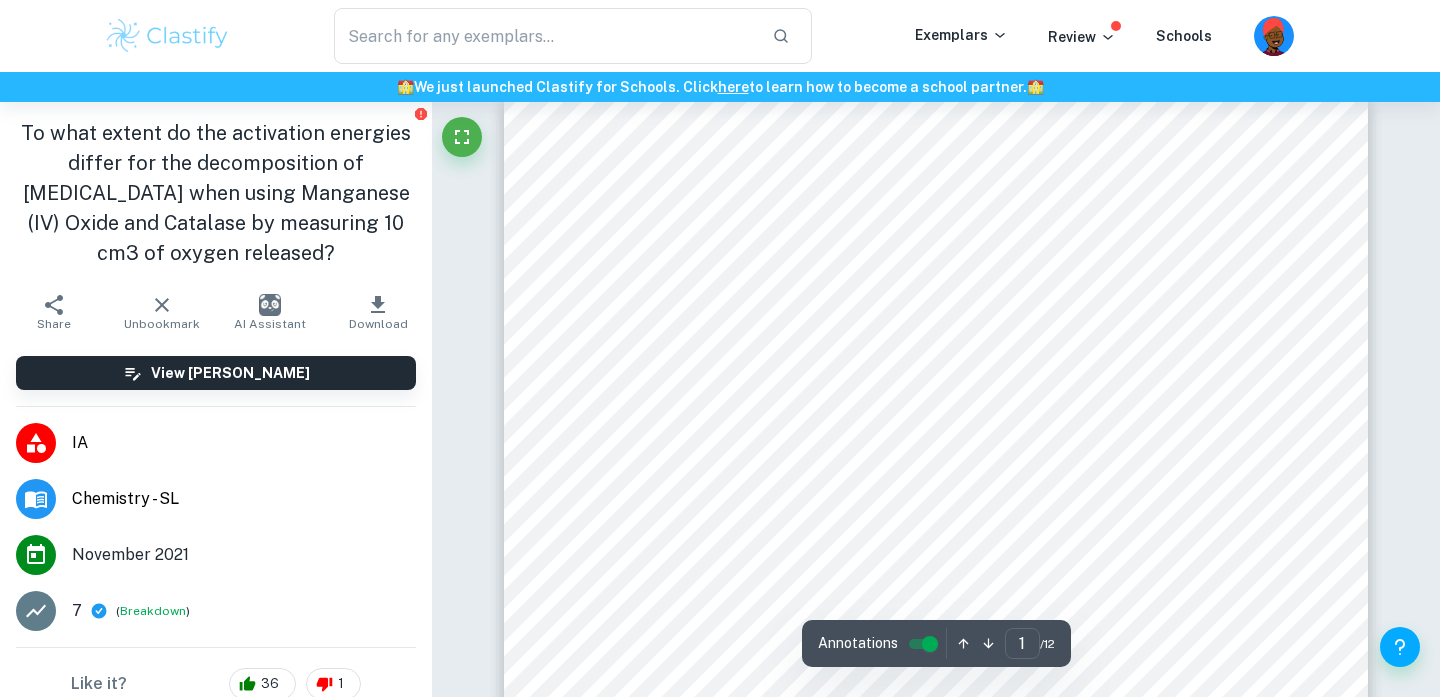 scroll, scrollTop: 0, scrollLeft: 0, axis: both 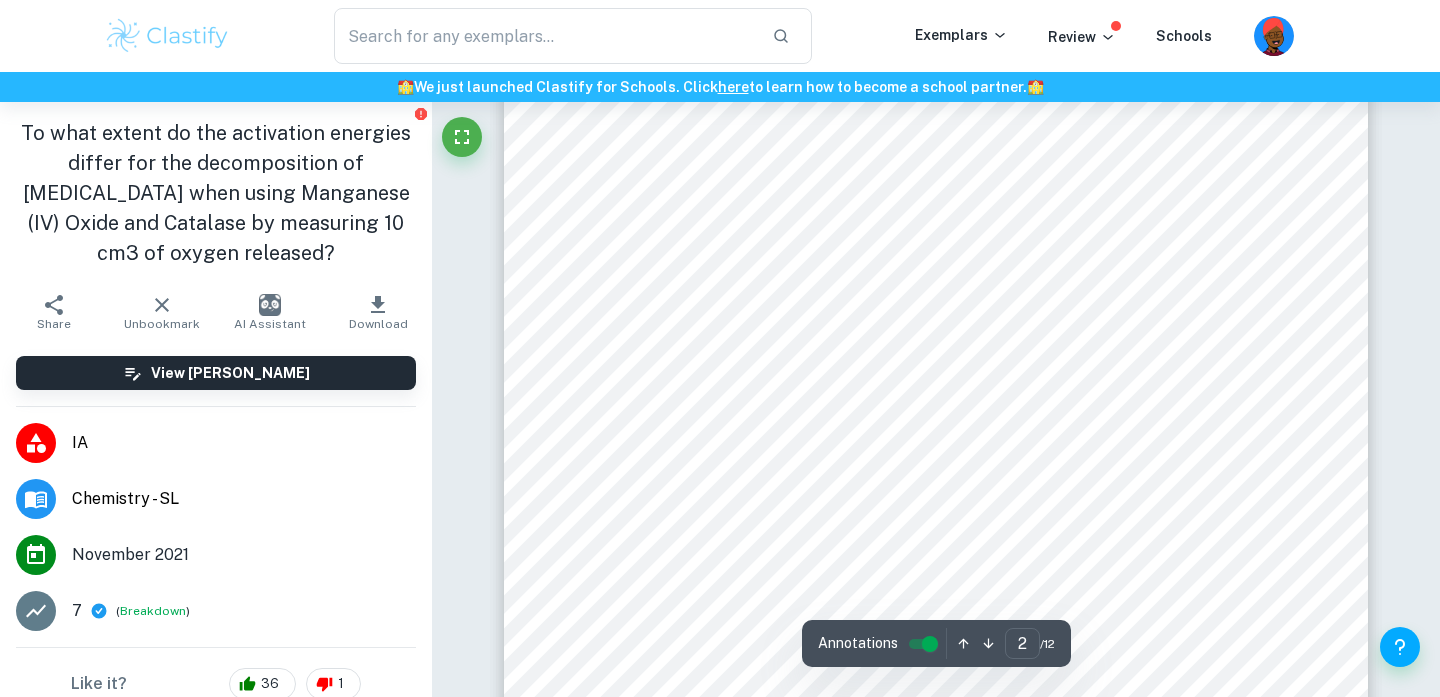 click on "2 completed the ions are reduced to their original stage and seemingly remain unchanged in the net reaction. Catalase, commonly existing as tetramers, is found in many parts of the body including the liver, which has a higher concentration of catalase as it detoxifies substances at high rates. Which is why liver was used in this study. The optimum conditions for catalase is 7.0 pH and 310 K, in order to maintain homeostasis, the blood and liver have bicarbonate buffers. This prevents the enzymes from denaturing as the pH varies, although they still denature as the exothermic reactions exceed 310 K as they are made up of amino chains. A haem iron is oxidized by a   𝐻 ! 𝑂 !   molecule to form an oxyferryl group with a   𝜋 - cationic poryphyrin radical   and water. 2.2 Selection of Methods: Activation energy is defined to be the minimum energy required by a reacting molecule in order to have successful collisions resulting in the formation of products. The reaction with respect to temperature change." at bounding box center (936, 164) 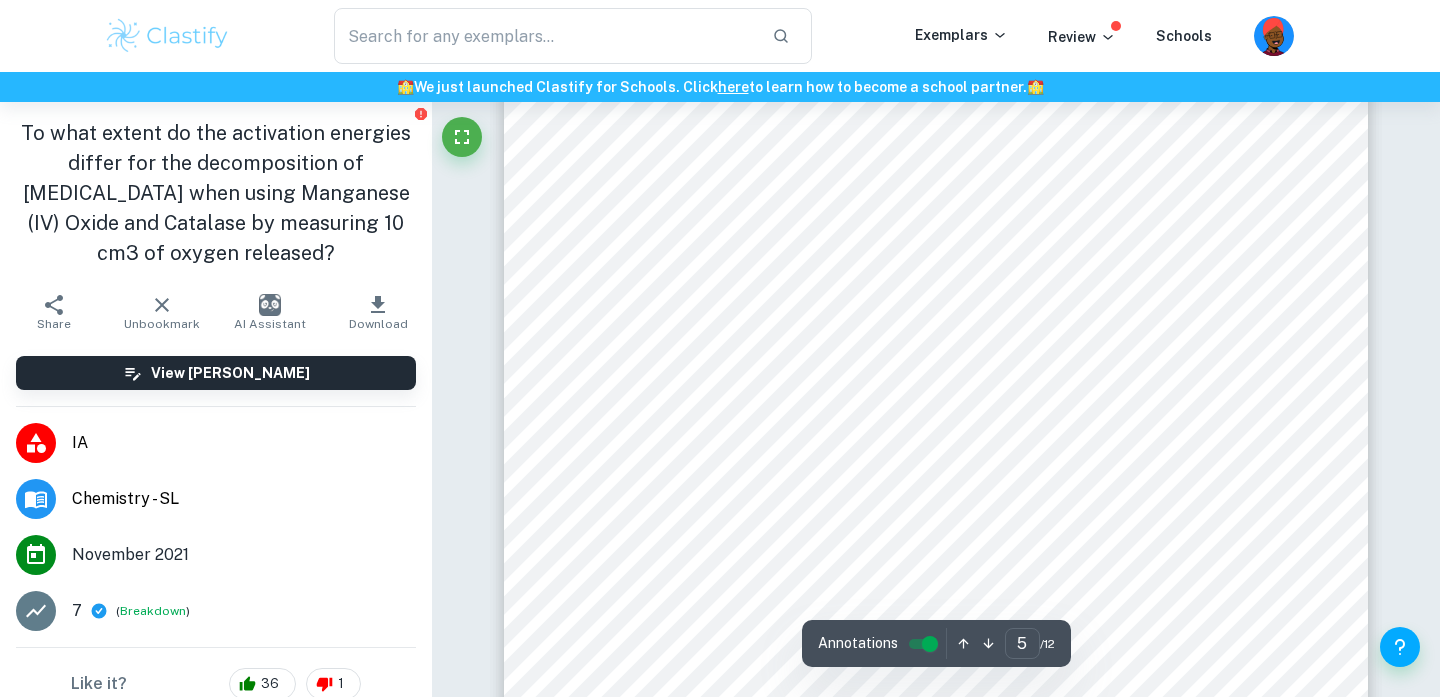 scroll, scrollTop: 4952, scrollLeft: 0, axis: vertical 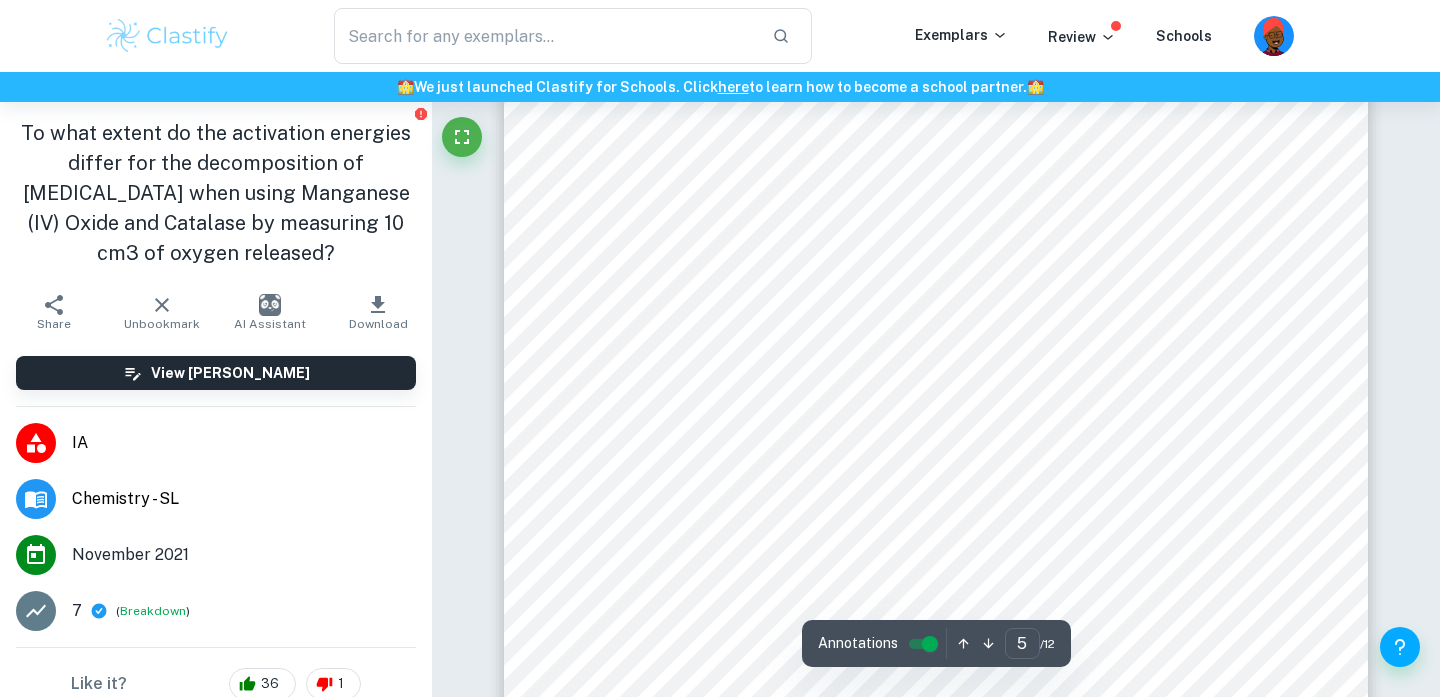 click on "5 Liver   Raw liver may possess bacteria and viruses such as salmonella and/or Hepatitis E that can contaminate surfaces it has touched. Use a dissection tray on top of a disposable sheet to ensure that the liver doesn’t come in contact with other surfaces. Wear gloves at all times while handling the liver. Use a scalpel and tweezers to minimize chances of contact. Wash hands with soap after disposing of the liver. Used and excess liver was securely wrapped and stored separately in a disposable container until incinerated off- site. 30% Hydrogen Peroxide The oxidizing agent can cause irritation when in contact with skin or eyes. Inhalation of vapors can cause asphyxiation. Seal and store the bottle in a cool place away from direct sunlight. Gloves, masks and eye goggles should be worn while handling hydrogen peroxide. It was used in a well-ventilated room away from direct sunlight. The ranges of temperatures were chosen to prevent vigorous reactions in the conical burner. Once the reaction was Oxygen" at bounding box center (936, 381) 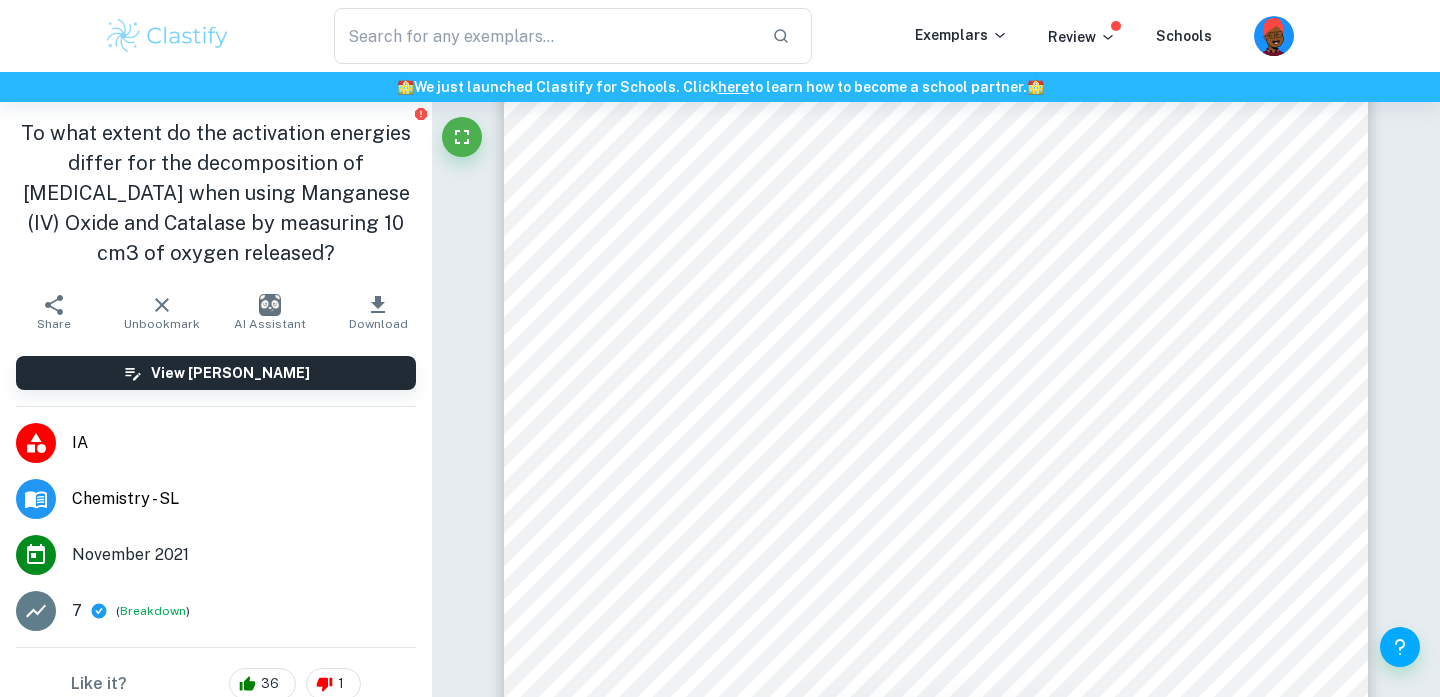 click on "5 Liver   Raw liver may possess bacteria and viruses such as salmonella and/or Hepatitis E that can contaminate surfaces it has touched. Use a dissection tray on top of a disposable sheet to ensure that the liver doesn’t come in contact with other surfaces. Wear gloves at all times while handling the liver. Use a scalpel and tweezers to minimize chances of contact. Wash hands with soap after disposing of the liver. Used and excess liver was securely wrapped and stored separately in a disposable container until incinerated off- site. 30% Hydrogen Peroxide The oxidizing agent can cause irritation when in contact with skin or eyes. Inhalation of vapors can cause asphyxiation. Seal and store the bottle in a cool place away from direct sunlight. Gloves, masks and eye goggles should be worn while handling hydrogen peroxide. It was used in a well-ventilated room away from direct sunlight. The ranges of temperatures were chosen to prevent vigorous reactions in the conical burner. Once the reaction was Oxygen" at bounding box center [936, 381] 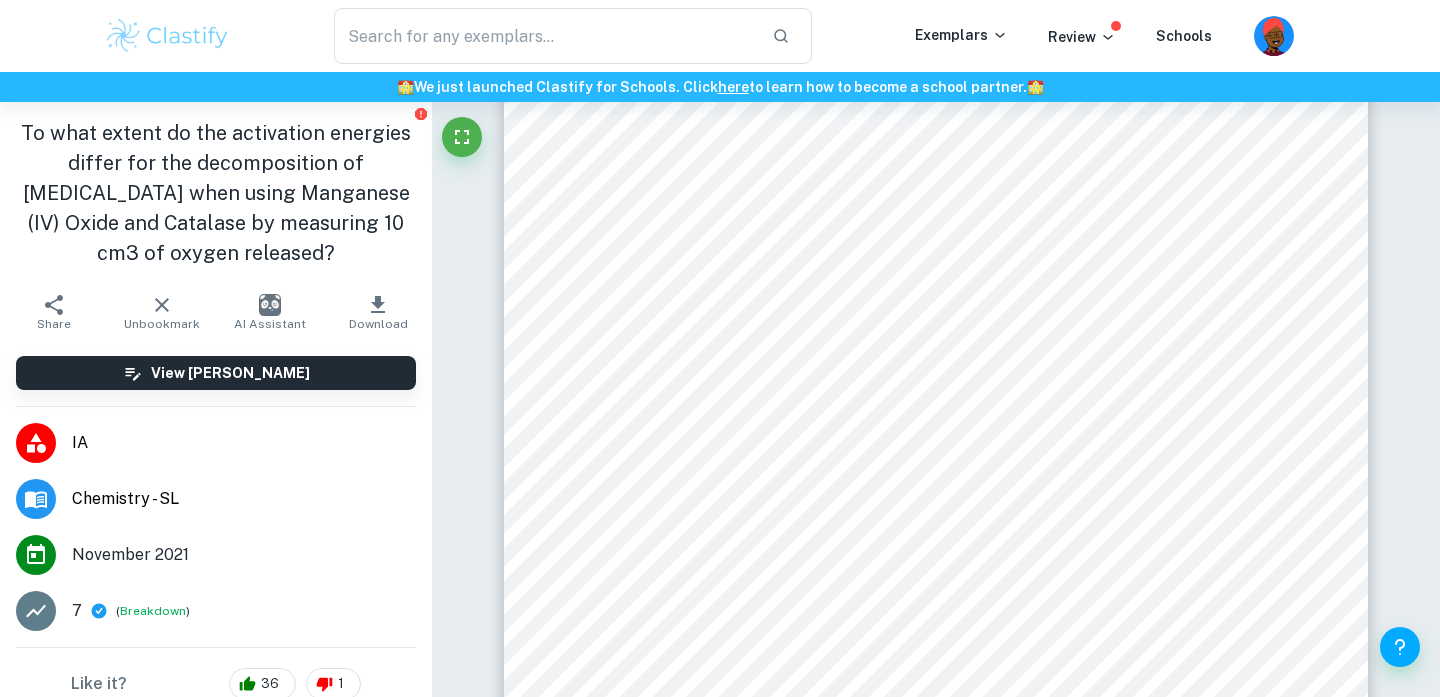 click on "5 Liver   Raw liver may possess bacteria and viruses such as salmonella and/or Hepatitis E that can contaminate surfaces it has touched. Use a dissection tray on top of a disposable sheet to ensure that the liver doesn’t come in contact with other surfaces. Wear gloves at all times while handling the liver. Use a scalpel and tweezers to minimize chances of contact. Wash hands with soap after disposing of the liver. Used and excess liver was securely wrapped and stored separately in a disposable container until incinerated off- site. 30% Hydrogen Peroxide The oxidizing agent can cause irritation when in contact with skin or eyes. Inhalation of vapors can cause asphyxiation. Seal and store the bottle in a cool place away from direct sunlight. Gloves, masks and eye goggles should be worn while handling hydrogen peroxide. It was used in a well-ventilated room away from direct sunlight. The ranges of temperatures were chosen to prevent vigorous reactions in the conical burner. Once the reaction was Oxygen" at bounding box center (936, 381) 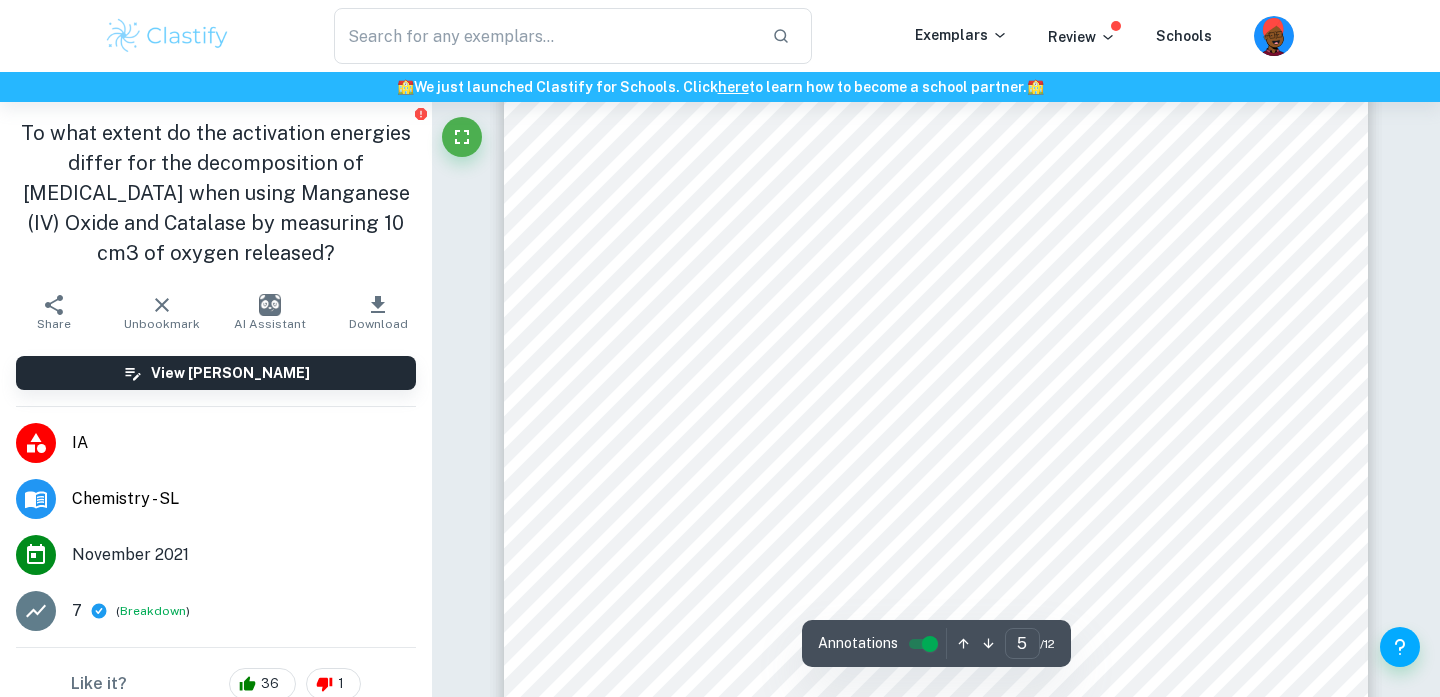 scroll, scrollTop: 5010, scrollLeft: 0, axis: vertical 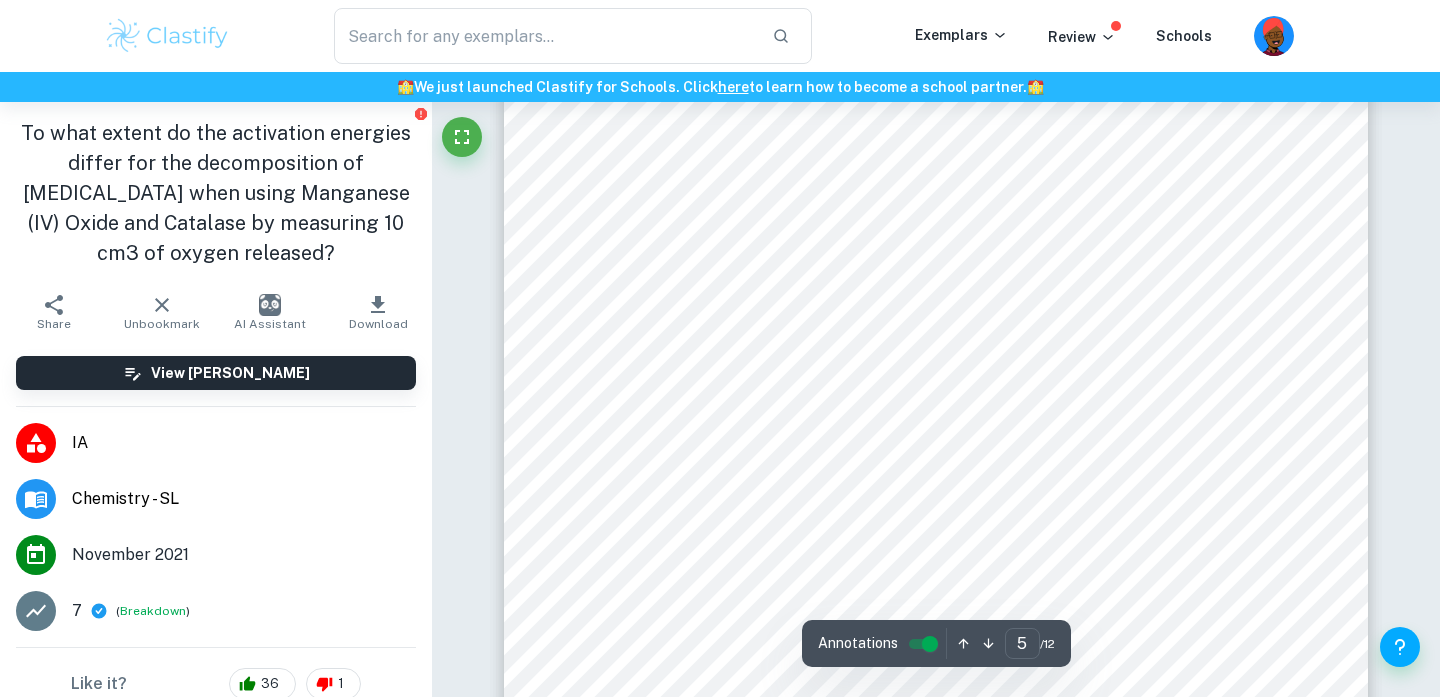click on "5 Liver   Raw liver may possess bacteria and viruses such as salmonella and/or Hepatitis E that can contaminate surfaces it has touched. Use a dissection tray on top of a disposable sheet to ensure that the liver doesn’t come in contact with other surfaces. Wear gloves at all times while handling the liver. Use a scalpel and tweezers to minimize chances of contact. Wash hands with soap after disposing of the liver. Used and excess liver was securely wrapped and stored separately in a disposable container until incinerated off- site. 30% Hydrogen Peroxide The oxidizing agent can cause irritation when in contact with skin or eyes. Inhalation of vapors can cause asphyxiation. Seal and store the bottle in a cool place away from direct sunlight. Gloves, masks and eye goggles should be worn while handling hydrogen peroxide. It was used in a well-ventilated room away from direct sunlight. The ranges of temperatures were chosen to prevent vigorous reactions in the conical burner. Once the reaction was Oxygen" at bounding box center [936, 323] 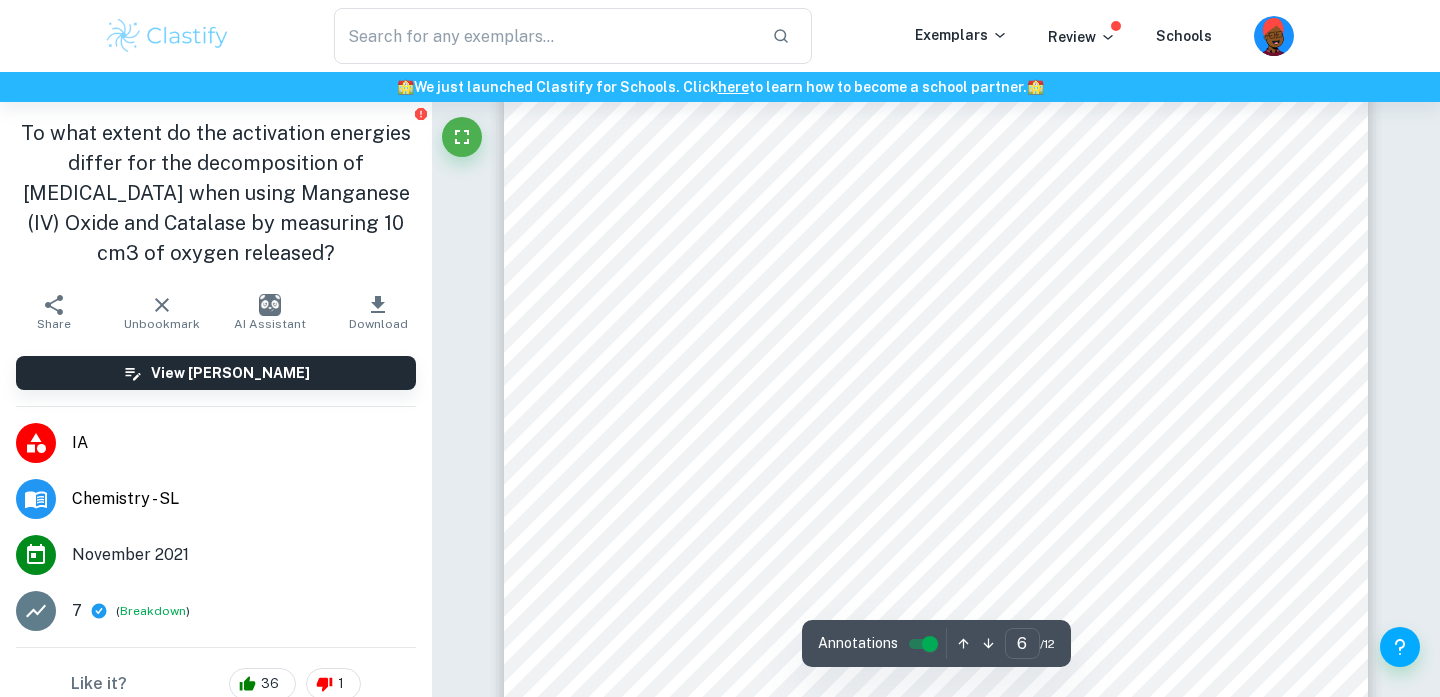 click on "6 Temperature ( ± 0.2 K)/ K 1   2   3   4   5   Variance/ s 2   Standard deviation/s 301   85.2   87.6   88.3   86.7   85.5   1.20   1.34 303   69.3   70.5   67.2   68.0   69.4   1.16   1.29 305   40.0   41.2   40.4   40.0   39.2   0.65   0.73 307   28.1   22.0   23.2   21.4   22.3   2.43   2.71 309   33.0   34.1   33.5   32.2   34.1   0.74   0.82 Any anomalous data is marked* 8.2.1 Qualitative data for decomposition in the presence of Manganese (IV) oxide: •   It took time for the there to be a change in volume in the upturned cylinder but smaller bubbles rose from the bottom continuously •   As the temperature was increased the bubbles became larger and gas was released faster. •   The temperature continued to rise after being heated. 8.2.2 Table 6: Measure the time taken for Oxygen to evolve with Manganese (IV) oxide Time taken for 10 cm ³   of oxygen to evolve ( ± 0.01 s) Trials Temperature ( ± 0.2 K)/ K 1   2   3   4   5   Variance/ s 2   Standard deviation/s 301   37.9   38.4   38.0   36.9" at bounding box center [936, 629] 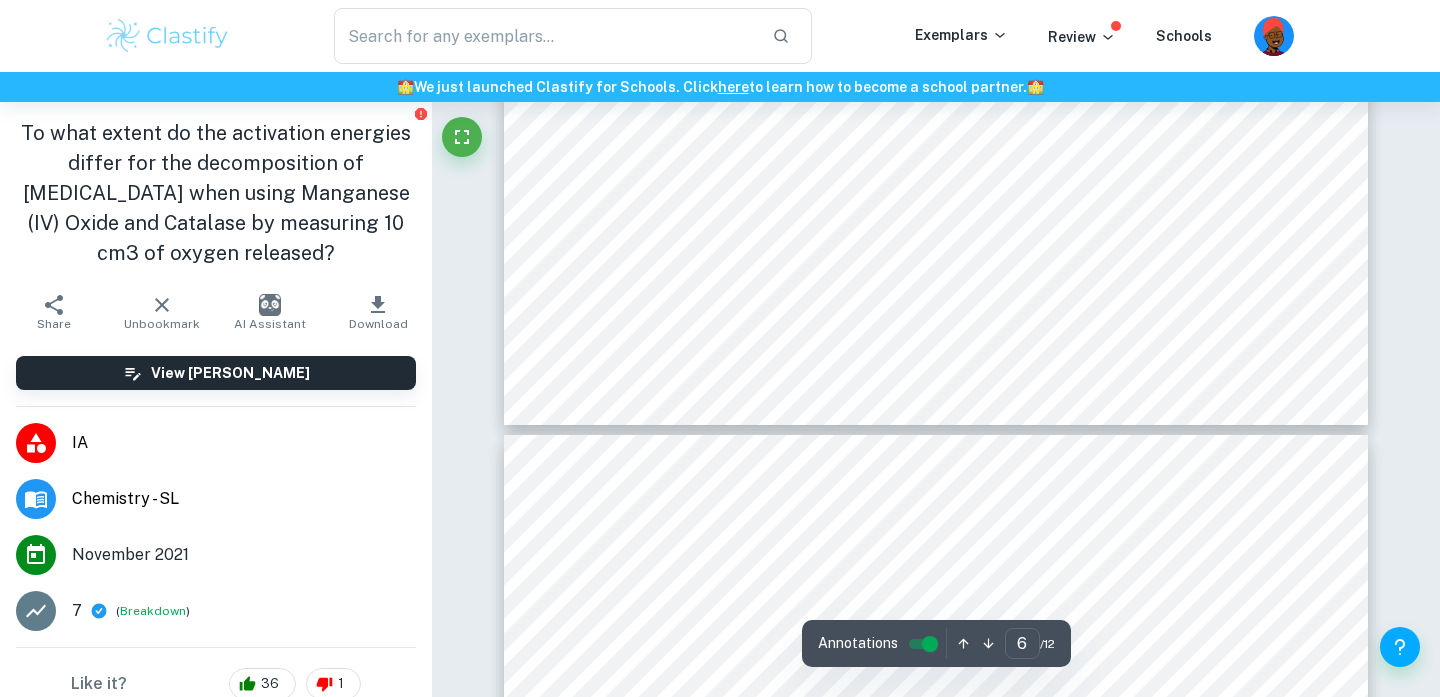 scroll, scrollTop: 6594, scrollLeft: 0, axis: vertical 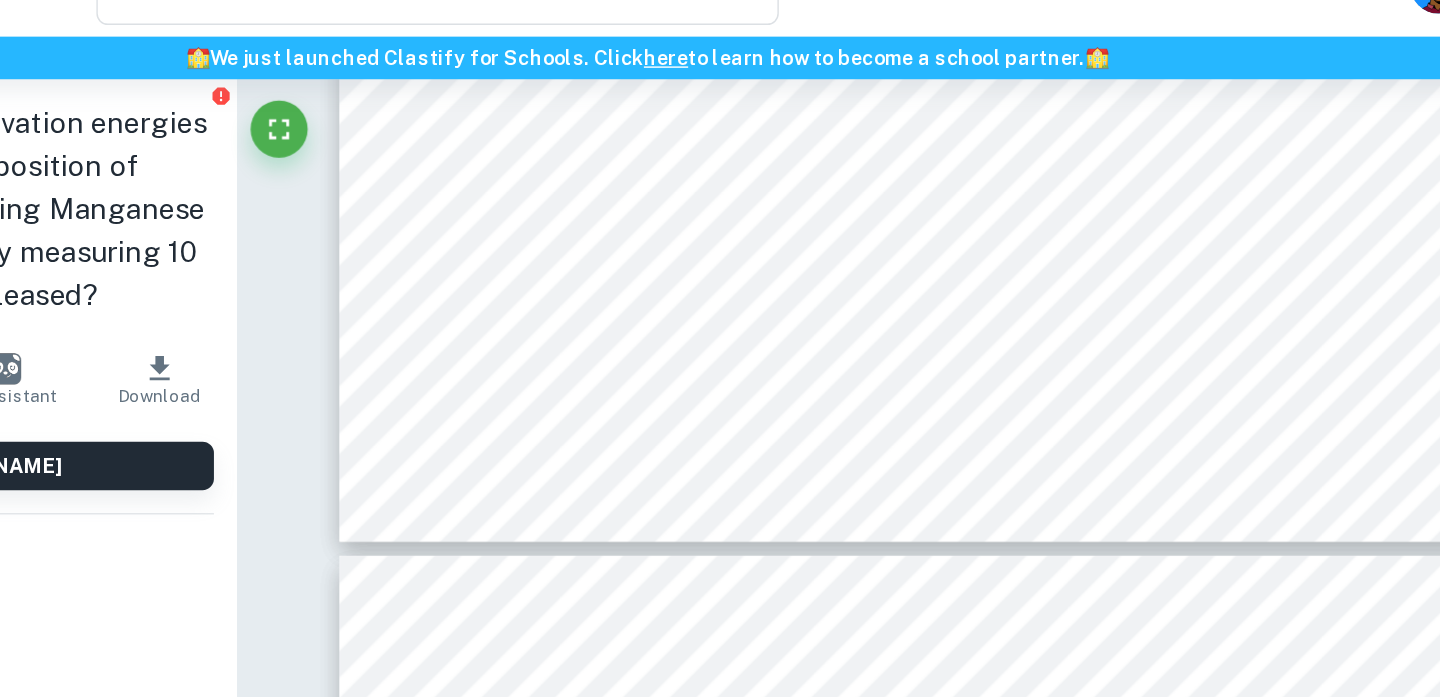 click on "6 Temperature ( ± 0.2 K)/ K 1   2   3   4   5   Variance/ s 2   Standard deviation/s 301   85.2   87.6   88.3   86.7   85.5   1.20   1.34 303   69.3   70.5   67.2   68.0   69.4   1.16   1.29 305   40.0   41.2   40.4   40.0   39.2   0.65   0.73 307   28.1   22.0   23.2   21.4   22.3   2.43   2.71 309   33.0   34.1   33.5   32.2   34.1   0.74   0.82 Any anomalous data is marked* 8.2.1 Qualitative data for decomposition in the presence of Manganese (IV) oxide: •   It took time for the there to be a change in volume in the upturned cylinder but smaller bubbles rose from the bottom continuously •   As the temperature was increased the bubbles became larger and gas was released faster. •   The temperature continued to rise after being heated. 8.2.2 Table 6: Measure the time taken for Oxygen to evolve with Manganese (IV) oxide Time taken for 10 cm ³   of oxygen to evolve ( ± 0.01 s) Trials Temperature ( ± 0.2 K)/ K 1   2   3   4   5   Variance/ s 2   Standard deviation/s 301   37.9   38.4   38.0   36.9" at bounding box center [936, -133] 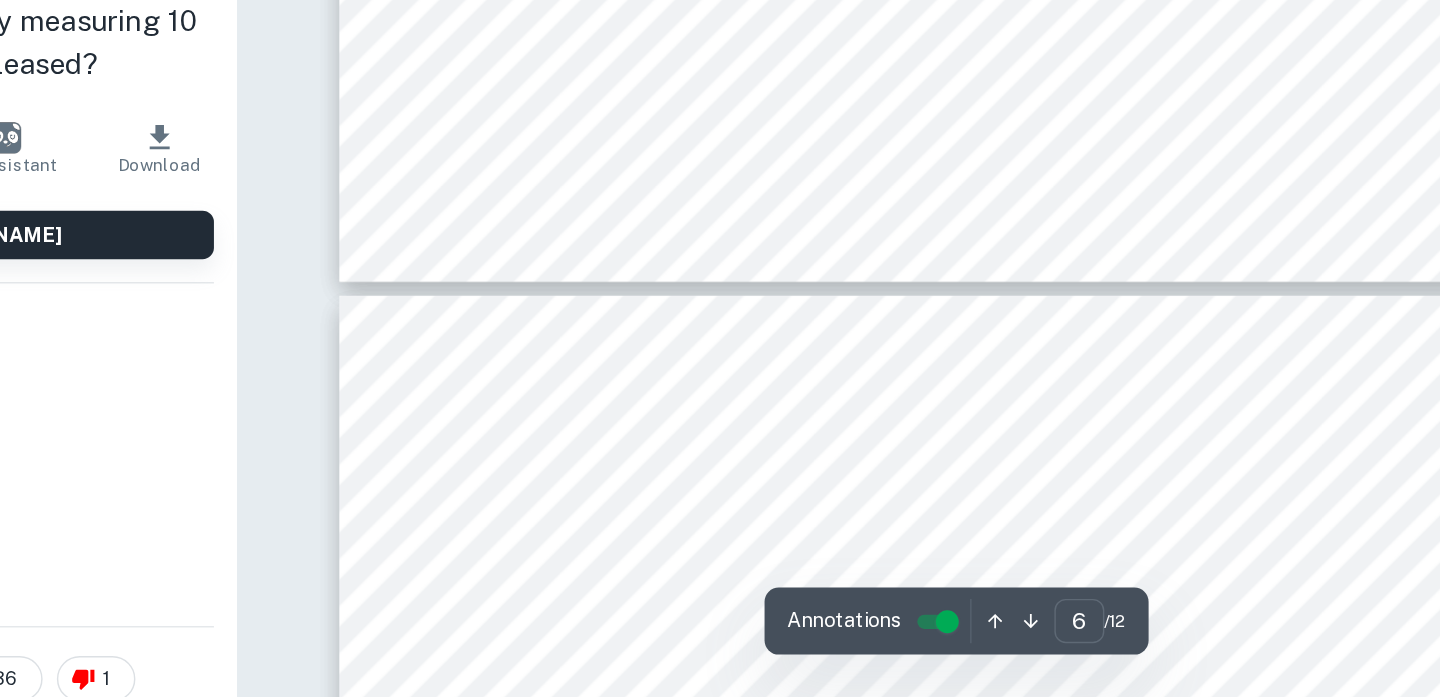 scroll, scrollTop: 6659, scrollLeft: 0, axis: vertical 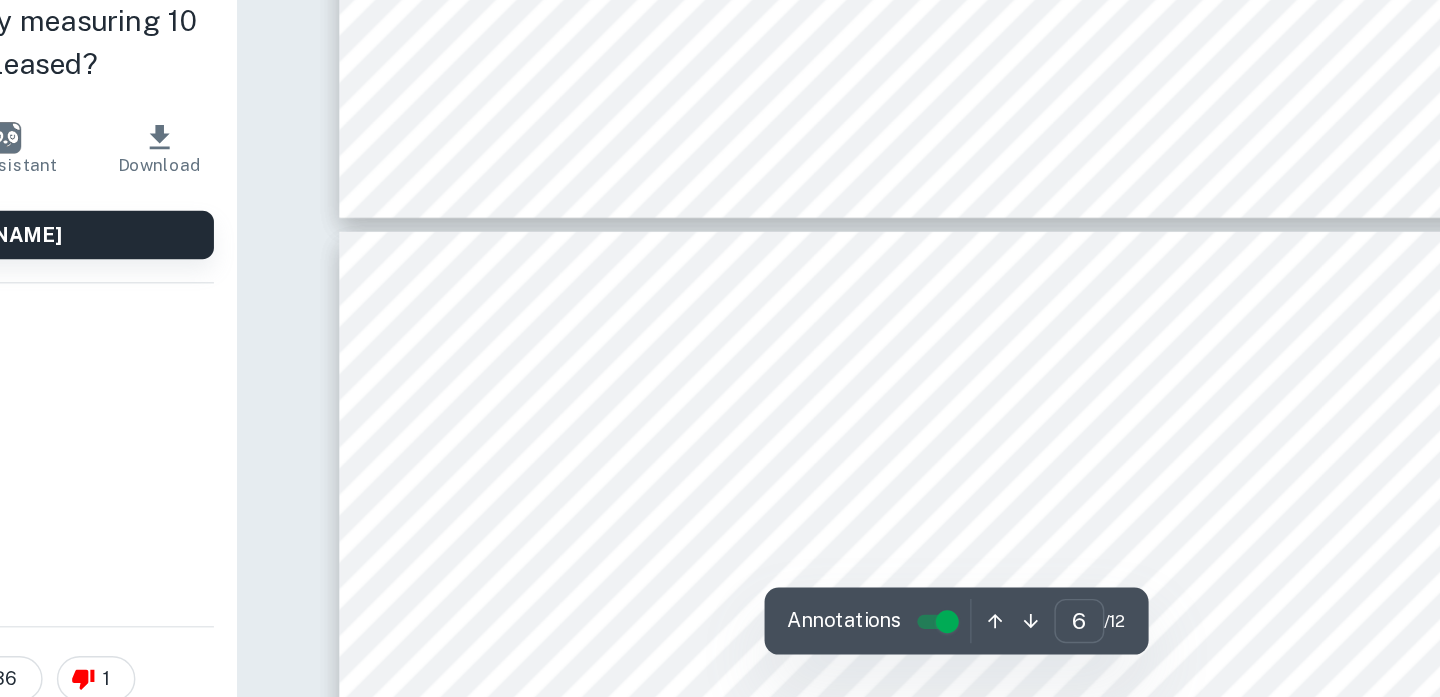 click on "7 Using the ideal gas law equation, obtain the number of moles of oxygen evolved at each temperature: 𝑃𝑉   =   𝑛𝑅𝑇 𝑛   =   𝑃𝑉 𝑅𝑇 R= 8.314 J/mol K Sample calculation to find the number of moles of oxygen at 301K with Manganese (IV) Peroxide: 𝑀𝑜𝑙𝑒𝑠   =   101 , 000   ∙   (   10 1000000 ) ( 8 . 314 )   ∙   ( 301 )   =   4 . 04 × 10 ! !   𝑚𝑜𝑙 Δ 𝑛 𝑛   =   Δ 𝑉 𝑉   +   Δ 𝑇 𝑇 Δ 𝑛 4 . 04 × 10 ! !   =   1 × 10 ! ! ( 10 ) ( 1000000 ) +   0 . 2 301 Δ 𝑛   =   ( 4 . 04 × 10 ! ! ) × ( 6 . 65 × 10 ! ! ) Δ 𝑛   =   3 . 09 × 10 ! ! Deriving the moles of hydrogen peroxide consumed using the ratio between oxygen and hydrogen peroxide (1:2) at each temperature: 2 𝐻 ! 𝑂 !   →   2 𝐻 ! 𝑂   +   𝑂 ! 4 . 04 × 10 ! !   × 2   =   8 . 08 × 10 ! !   𝑚𝑜𝑙 Rate of reaction calculation   Rate of reaction uncertainty calculation The rate of reaction can be found by dividing the total volume of ³   of 𝑅𝑎𝑡𝑒" at bounding box center (936, 930) 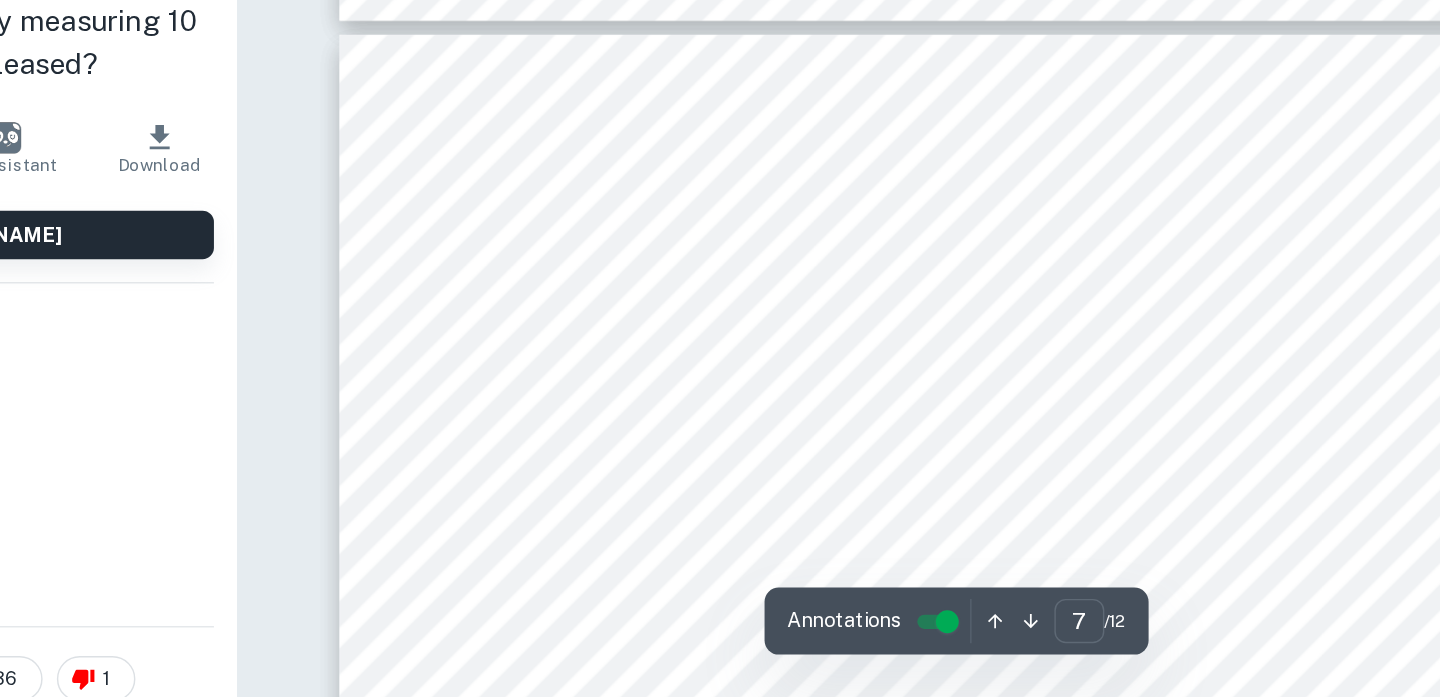 scroll, scrollTop: 6845, scrollLeft: 0, axis: vertical 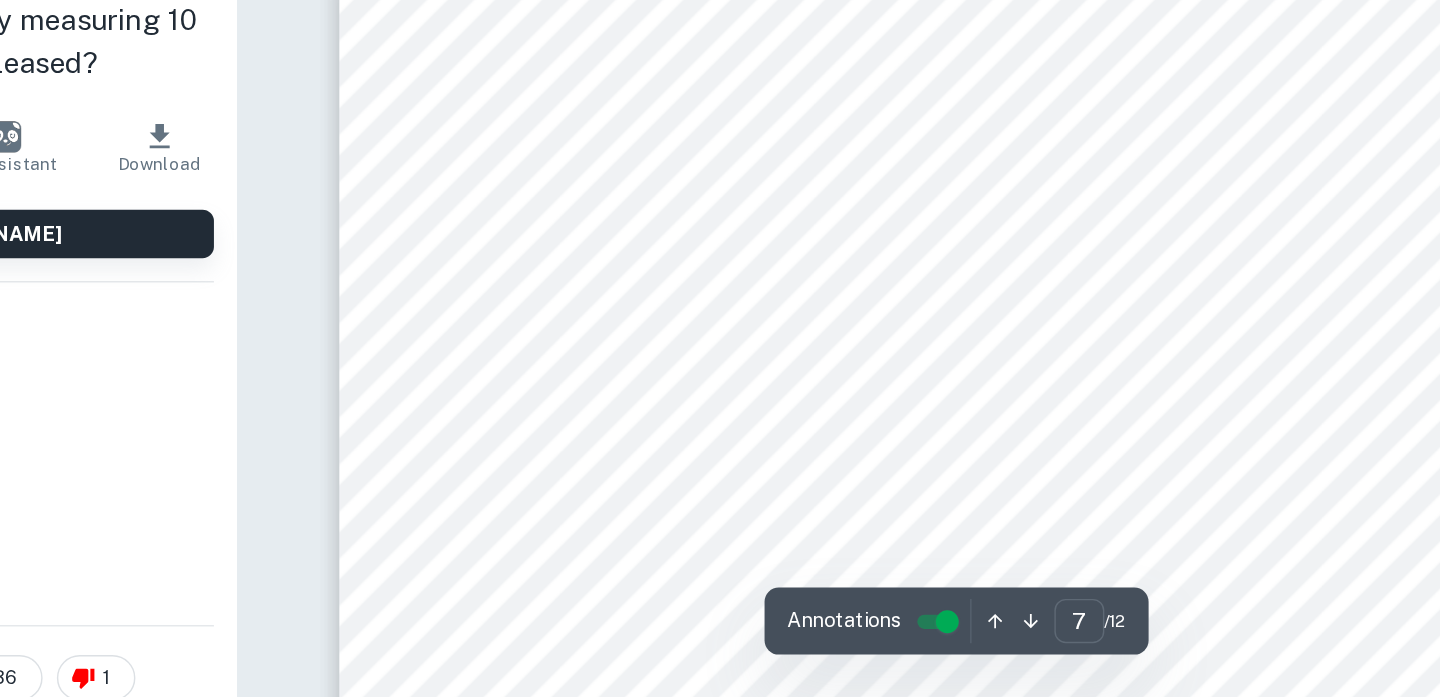 click on "7 Using the ideal gas law equation, obtain the number of moles of oxygen evolved at each temperature: 𝑃𝑉   =   𝑛𝑅𝑇 𝑛   =   𝑃𝑉 𝑅𝑇 R= 8.314 J/mol K Sample calculation to find the number of moles of oxygen at 301K with Manganese (IV) Peroxide: 𝑀𝑜𝑙𝑒𝑠   =   101 , 000   ∙   (   10 1000000 ) ( 8 . 314 )   ∙   ( 301 )   =   4 . 04 × 10 ! !   𝑚𝑜𝑙 Δ 𝑛 𝑛   =   Δ 𝑉 𝑉   +   Δ 𝑇 𝑇 Δ 𝑛 4 . 04 × 10 ! !   =   1 × 10 ! ! ( 10 ) ( 1000000 ) +   0 . 2 301 Δ 𝑛   =   ( 4 . 04 × 10 ! ! ) × ( 6 . 65 × 10 ! ! ) Δ 𝑛   =   3 . 09 × 10 ! ! Deriving the moles of hydrogen peroxide consumed using the ratio between oxygen and hydrogen peroxide (1:2) at each temperature: 2 𝐻 ! 𝑂 !   →   2 𝐻 ! 𝑂   +   𝑂 ! 4 . 04 × 10 ! !   × 2   =   8 . 08 × 10 ! !   𝑚𝑜𝑙 Rate of reaction calculation   Rate of reaction uncertainty calculation The rate of reaction can be found by dividing the total volume of ³   of 𝑅𝑎𝑡𝑒" at bounding box center (936, 744) 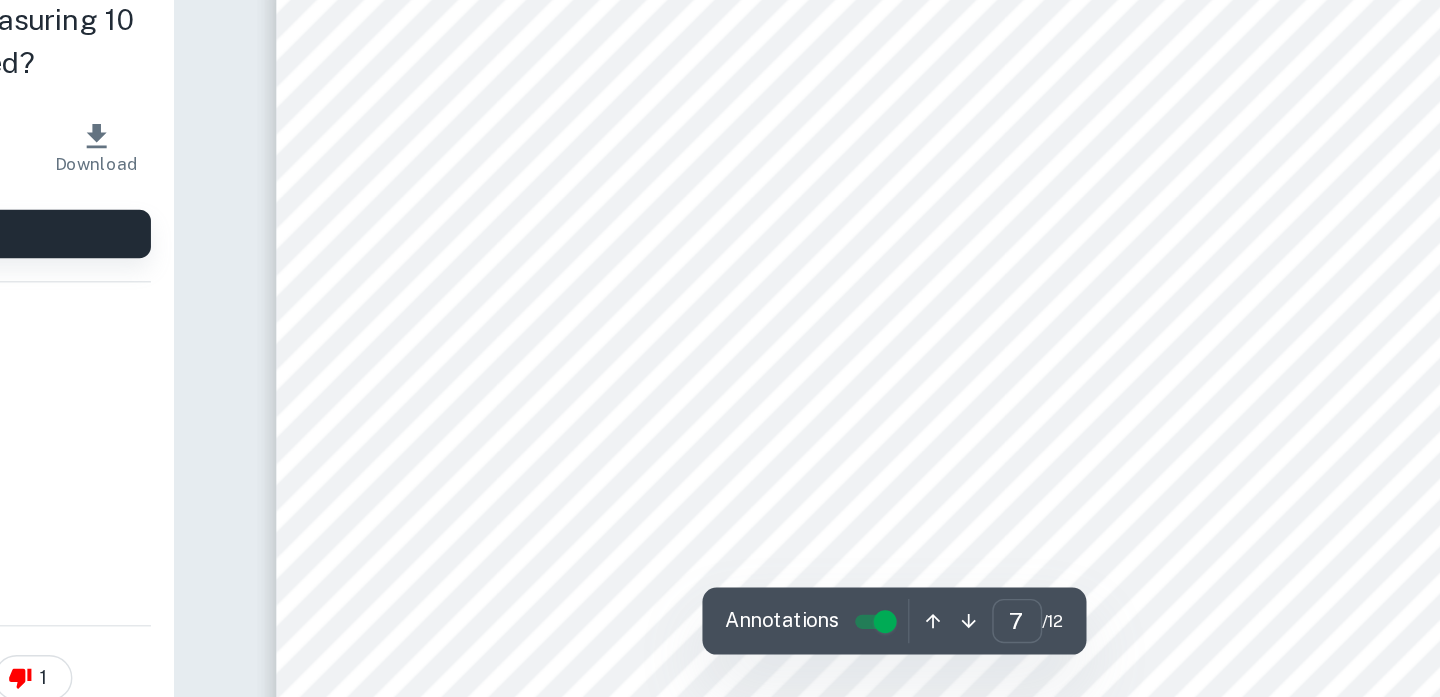click on "7 Using the ideal gas law equation, obtain the number of moles of oxygen evolved at each temperature: 𝑃𝑉   =   𝑛𝑅𝑇 𝑛   =   𝑃𝑉 𝑅𝑇 R= 8.314 J/mol K Sample calculation to find the number of moles of oxygen at 301K with Manganese (IV) Peroxide: 𝑀𝑜𝑙𝑒𝑠   =   101 , 000   ∙   (   10 1000000 ) ( 8 . 314 )   ∙   ( 301 )   =   4 . 04 × 10 ! !   𝑚𝑜𝑙 Δ 𝑛 𝑛   =   Δ 𝑉 𝑉   +   Δ 𝑇 𝑇 Δ 𝑛 4 . 04 × 10 ! !   =   1 × 10 ! ! ( 10 ) ( 1000000 ) +   0 . 2 301 Δ 𝑛   =   ( 4 . 04 × 10 ! ! ) × ( 6 . 65 × 10 ! ! ) Δ 𝑛   =   3 . 09 × 10 ! ! Deriving the moles of hydrogen peroxide consumed using the ratio between oxygen and hydrogen peroxide (1:2) at each temperature: 2 𝐻 ! 𝑂 !   →   2 𝐻 ! 𝑂   +   𝑂 ! 4 . 04 × 10 ! !   × 2   =   8 . 08 × 10 ! !   𝑚𝑜𝑙 Rate of reaction calculation   Rate of reaction uncertainty calculation The rate of reaction can be found by dividing the total volume of ³   of 𝑅𝑎𝑡𝑒" at bounding box center (936, 744) 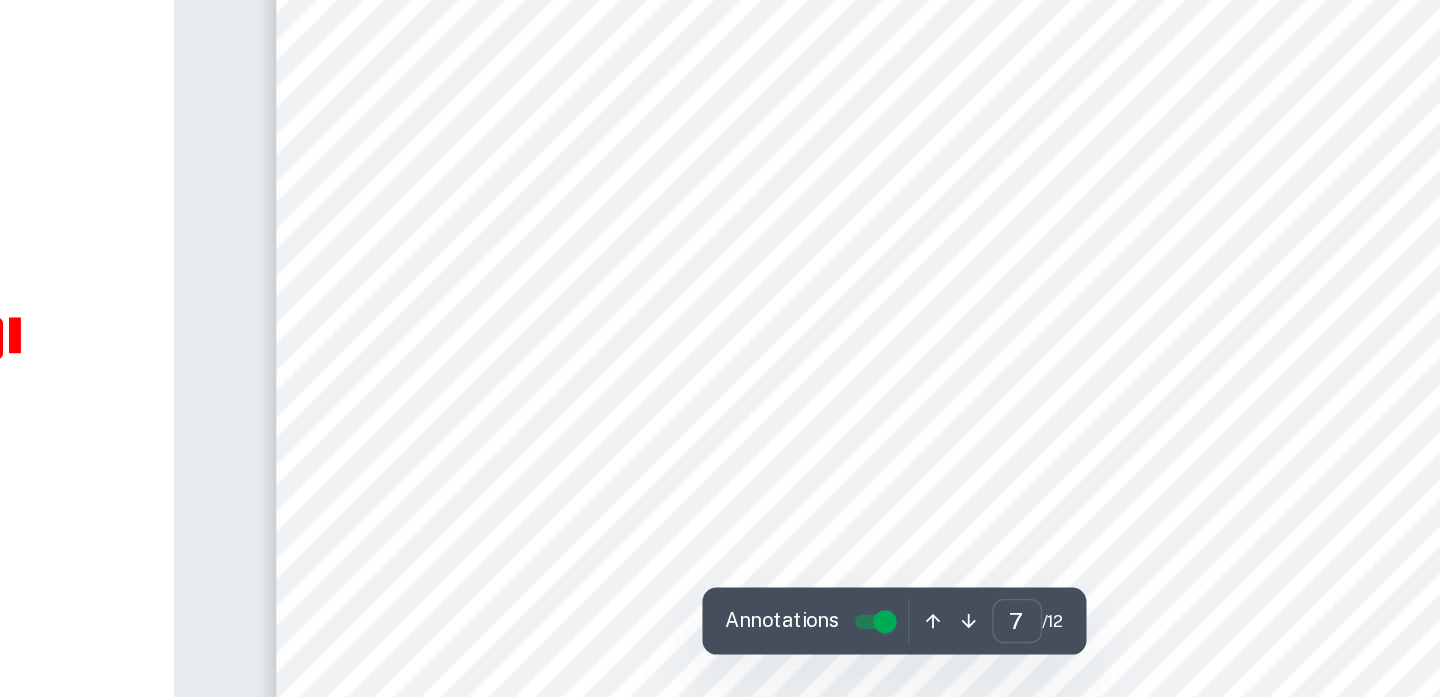 click on "7 Using the ideal gas law equation, obtain the number of moles of oxygen evolved at each temperature: 𝑃𝑉   =   𝑛𝑅𝑇 𝑛   =   𝑃𝑉 𝑅𝑇 R= 8.314 J/mol K Sample calculation to find the number of moles of oxygen at 301K with Manganese (IV) Peroxide: 𝑀𝑜𝑙𝑒𝑠   =   101 , 000   ∙   (   10 1000000 ) ( 8 . 314 )   ∙   ( 301 )   =   4 . 04 × 10 ! !   𝑚𝑜𝑙 Δ 𝑛 𝑛   =   Δ 𝑉 𝑉   +   Δ 𝑇 𝑇 Δ 𝑛 4 . 04 × 10 ! !   =   1 × 10 ! ! ( 10 ) ( 1000000 ) +   0 . 2 301 Δ 𝑛   =   ( 4 . 04 × 10 ! ! ) × ( 6 . 65 × 10 ! ! ) Δ 𝑛   =   3 . 09 × 10 ! ! Deriving the moles of hydrogen peroxide consumed using the ratio between oxygen and hydrogen peroxide (1:2) at each temperature: 2 𝐻 ! 𝑂 !   →   2 𝐻 ! 𝑂   +   𝑂 ! 4 . 04 × 10 ! !   × 2   =   8 . 08 × 10 ! !   𝑚𝑜𝑙 Rate of reaction calculation   Rate of reaction uncertainty calculation The rate of reaction can be found by dividing the total volume of ³   of 𝑅𝑎𝑡𝑒" at bounding box center [936, 744] 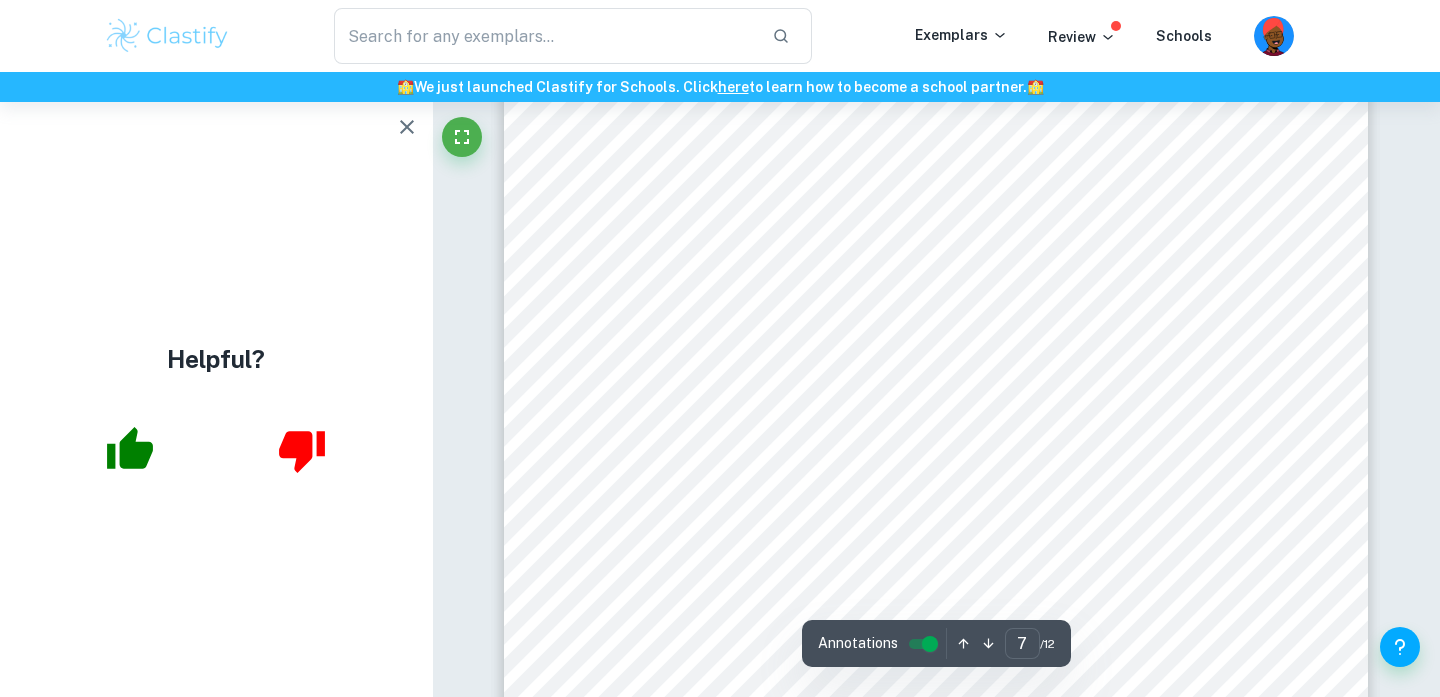 scroll, scrollTop: 7174, scrollLeft: 0, axis: vertical 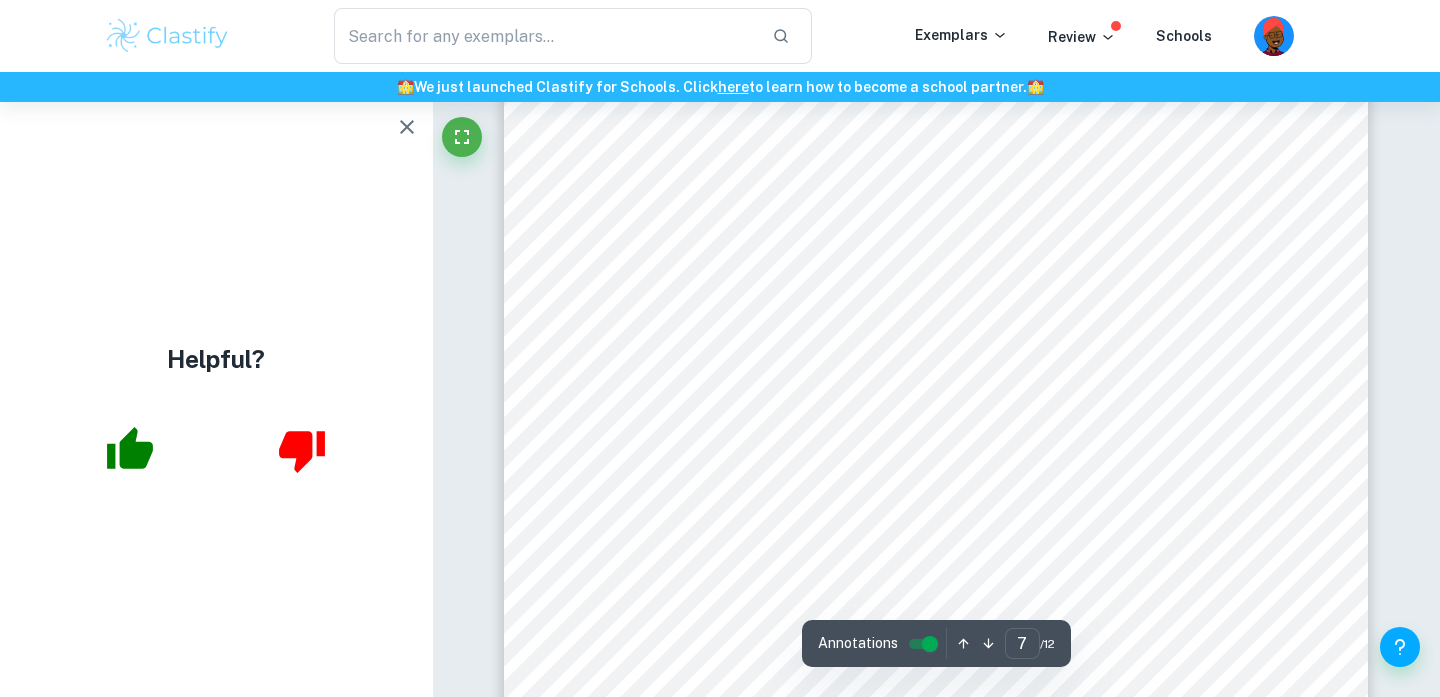 click on "7 Using the ideal gas law equation, obtain the number of moles of oxygen evolved at each temperature: 𝑃𝑉   =   𝑛𝑅𝑇 𝑛   =   𝑃𝑉 𝑅𝑇 R= 8.314 J/mol K Sample calculation to find the number of moles of oxygen at 301K with Manganese (IV) Peroxide: 𝑀𝑜𝑙𝑒𝑠   =   101 , 000   ∙   (   10 1000000 ) ( 8 . 314 )   ∙   ( 301 )   =   4 . 04 × 10 ! !   𝑚𝑜𝑙 Δ 𝑛 𝑛   =   Δ 𝑉 𝑉   +   Δ 𝑇 𝑇 Δ 𝑛 4 . 04 × 10 ! !   =   1 × 10 ! ! ( 10 ) ( 1000000 ) +   0 . 2 301 Δ 𝑛   =   ( 4 . 04 × 10 ! ! ) × ( 6 . 65 × 10 ! ! ) Δ 𝑛   =   3 . 09 × 10 ! ! Deriving the moles of hydrogen peroxide consumed using the ratio between oxygen and hydrogen peroxide (1:2) at each temperature: 2 𝐻 ! 𝑂 !   →   2 𝐻 ! 𝑂   +   𝑂 ! 4 . 04 × 10 ! !   × 2   =   8 . 08 × 10 ! !   𝑚𝑜𝑙 Rate of reaction calculation   Rate of reaction uncertainty calculation The rate of reaction can be found by dividing the total volume of ³   of 𝑅𝑎𝑡𝑒" at bounding box center (936, 415) 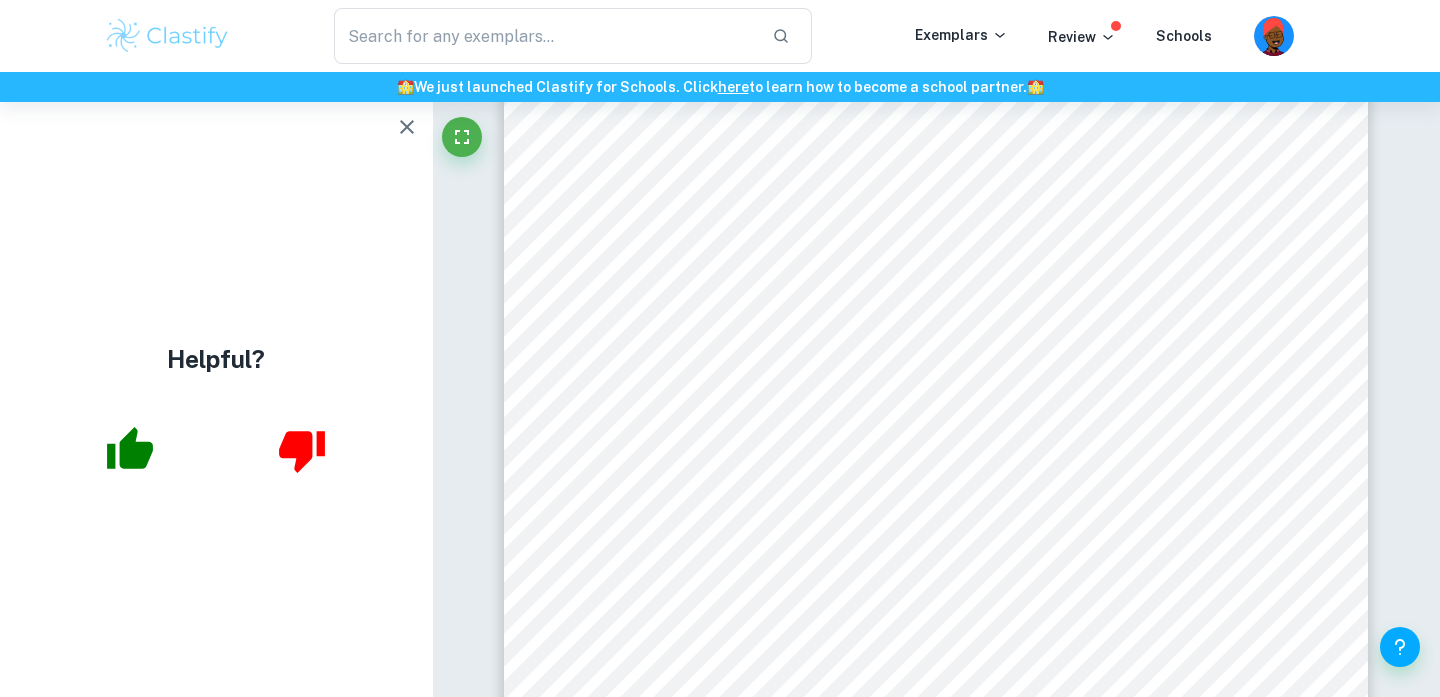 click on "7 Using the ideal gas law equation, obtain the number of moles of oxygen evolved at each temperature: 𝑃𝑉   =   𝑛𝑅𝑇 𝑛   =   𝑃𝑉 𝑅𝑇 R= 8.314 J/mol K Sample calculation to find the number of moles of oxygen at 301K with Manganese (IV) Peroxide: 𝑀𝑜𝑙𝑒𝑠   =   101 , 000   ∙   (   10 1000000 ) ( 8 . 314 )   ∙   ( 301 )   =   4 . 04 × 10 ! !   𝑚𝑜𝑙 Δ 𝑛 𝑛   =   Δ 𝑉 𝑉   +   Δ 𝑇 𝑇 Δ 𝑛 4 . 04 × 10 ! !   =   1 × 10 ! ! ( 10 ) ( 1000000 ) +   0 . 2 301 Δ 𝑛   =   ( 4 . 04 × 10 ! ! ) × ( 6 . 65 × 10 ! ! ) Δ 𝑛   =   3 . 09 × 10 ! ! Deriving the moles of hydrogen peroxide consumed using the ratio between oxygen and hydrogen peroxide (1:2) at each temperature: 2 𝐻 ! 𝑂 !   →   2 𝐻 ! 𝑂   +   𝑂 ! 4 . 04 × 10 ! !   × 2   =   8 . 08 × 10 ! !   𝑚𝑜𝑙 Rate of reaction calculation   Rate of reaction uncertainty calculation The rate of reaction can be found by dividing the total volume of ³   of 𝑅𝑎𝑡𝑒" at bounding box center [936, 415] 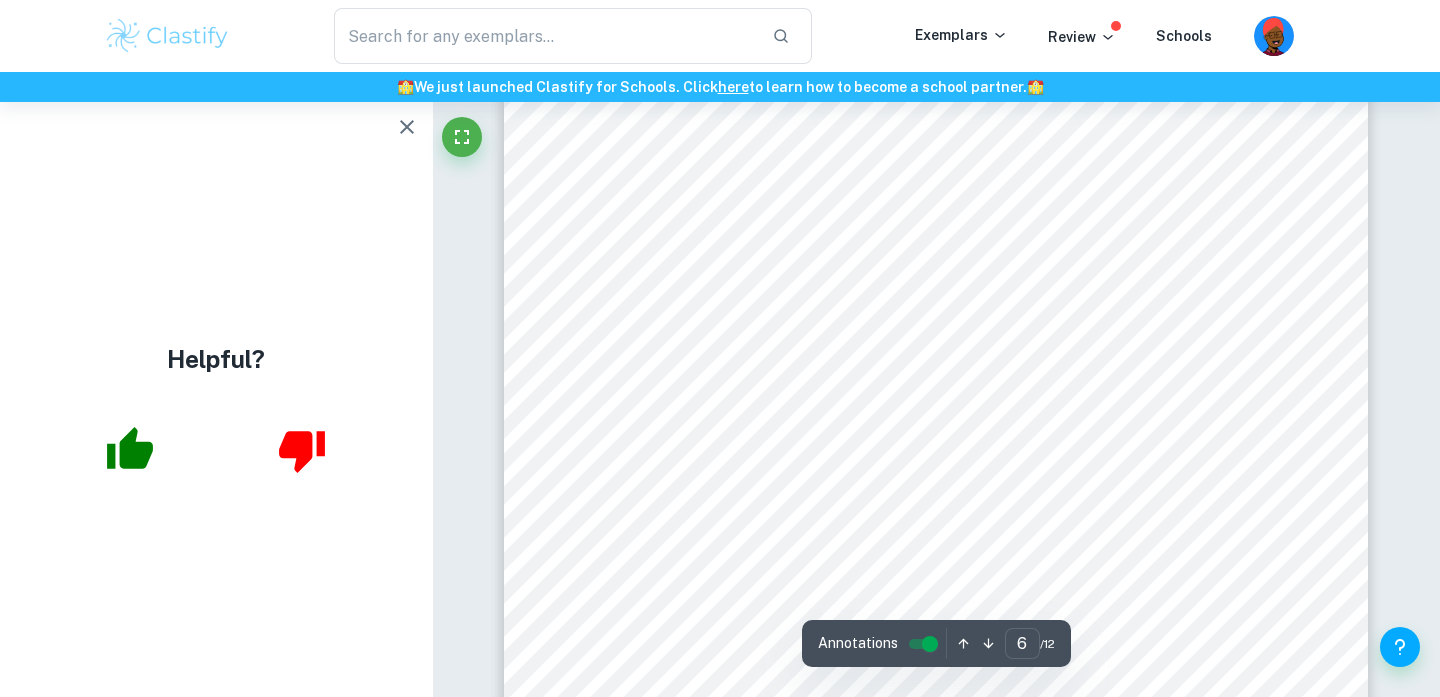 click on "6 Temperature ( ± 0.2 K)/ K 1   2   3   4   5   Variance/ s 2   Standard deviation/s 301   85.2   87.6   88.3   86.7   85.5   1.20   1.34 303   69.3   70.5   67.2   68.0   69.4   1.16   1.29 305   40.0   41.2   40.4   40.0   39.2   0.65   0.73 307   28.1   22.0   23.2   21.4   22.3   2.43   2.71 309   33.0   34.1   33.5   32.2   34.1   0.74   0.82 Any anomalous data is marked* 8.2.1 Qualitative data for decomposition in the presence of Manganese (IV) oxide: •   It took time for the there to be a change in volume in the upturned cylinder but smaller bubbles rose from the bottom continuously •   As the temperature was increased the bubbles became larger and gas was released faster. •   The temperature continued to rise after being heated. 8.2.2 Table 6: Measure the time taken for Oxygen to evolve with Manganese (IV) oxide Time taken for 10 cm ³   of oxygen to evolve ( ± 0.01 s) Trials Temperature ( ± 0.2 K)/ K 1   2   3   4   5   Variance/ s 2   Standard deviation/s 301   37.9   38.4   38.0   36.9" at bounding box center [936, 418] 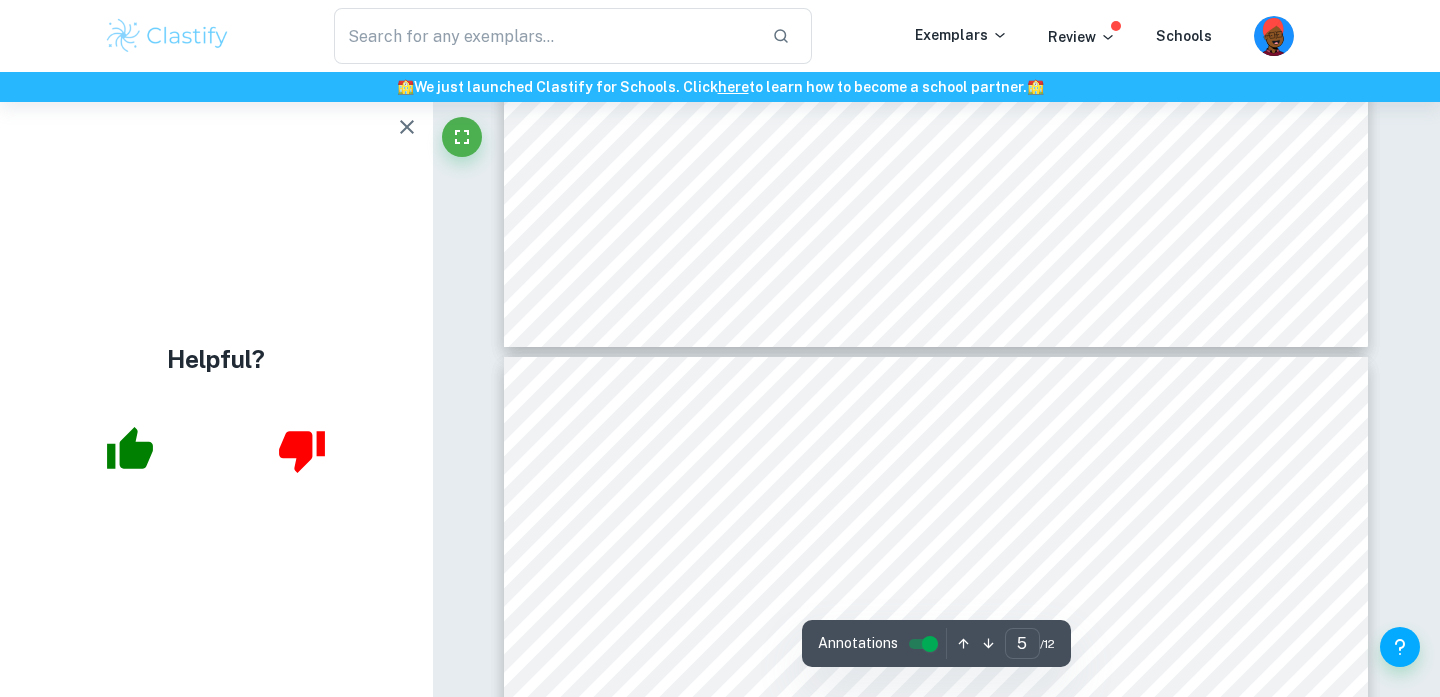 type on "6" 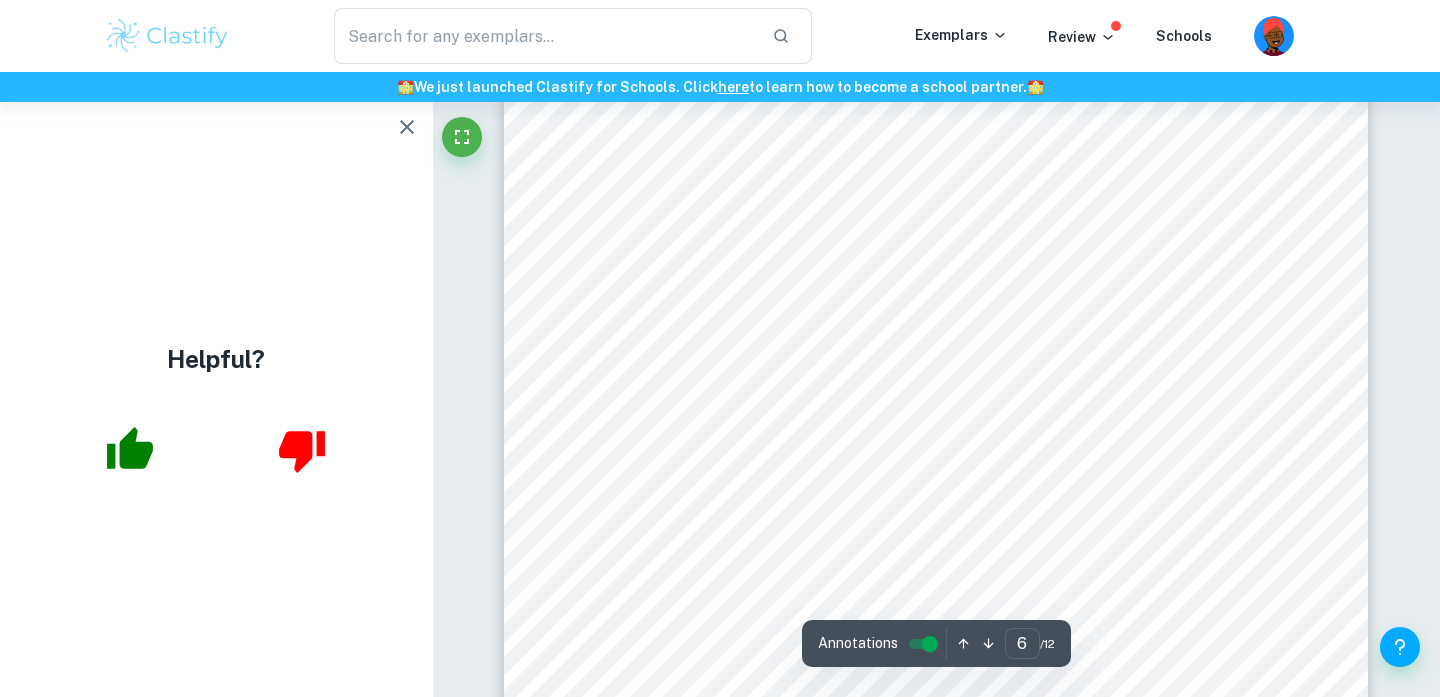 scroll, scrollTop: 6035, scrollLeft: 0, axis: vertical 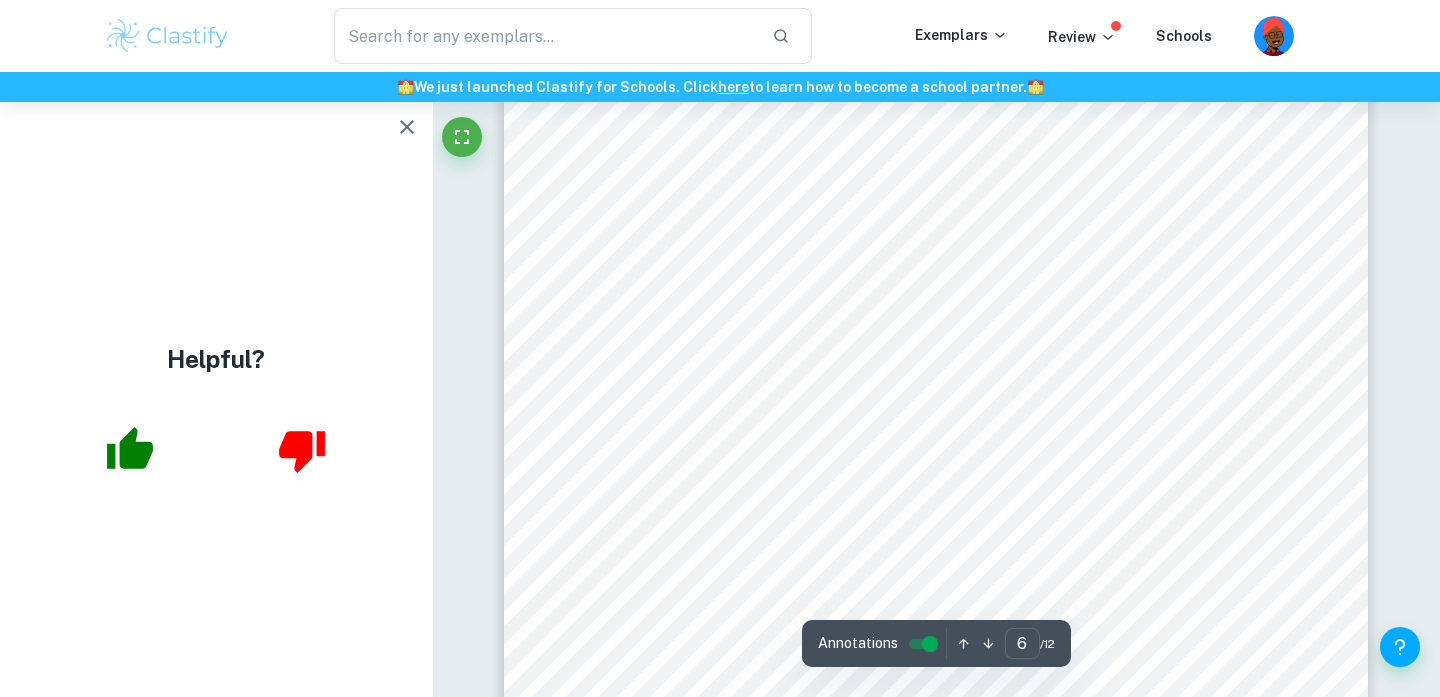 click on "6 Temperature ( ± 0.2 K)/ K 1   2   3   4   5   Variance/ s 2   Standard deviation/s 301   85.2   87.6   88.3   86.7   85.5   1.20   1.34 303   69.3   70.5   67.2   68.0   69.4   1.16   1.29 305   40.0   41.2   40.4   40.0   39.2   0.65   0.73 307   28.1   22.0   23.2   21.4   22.3   2.43   2.71 309   33.0   34.1   33.5   32.2   34.1   0.74   0.82 Any anomalous data is marked* 8.2.1 Qualitative data for decomposition in the presence of Manganese (IV) oxide: •   It took time for the there to be a change in volume in the upturned cylinder but smaller bubbles rose from the bottom continuously •   As the temperature was increased the bubbles became larger and gas was released faster. •   The temperature continued to rise after being heated. 8.2.2 Table 6: Measure the time taken for Oxygen to evolve with Manganese (IV) oxide Time taken for 10 cm ³   of oxygen to evolve ( ± 0.01 s) Trials Temperature ( ± 0.2 K)/ K 1   2   3   4   5   Variance/ s 2   Standard deviation/s 301   37.9   38.4   38.0   36.9" at bounding box center (936, 426) 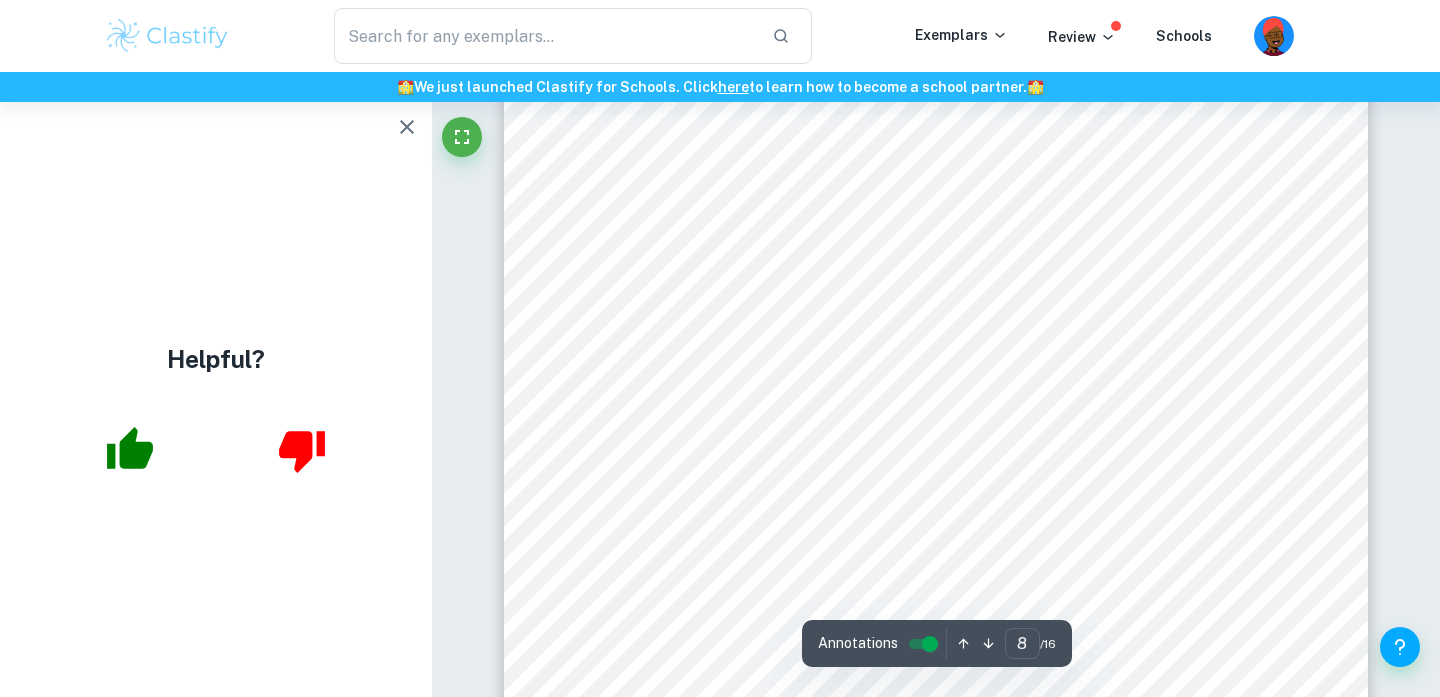 click on "b) Processed data Table 3. Time (s) required to generate 50 kPa change and actual increase in Pressure (s) for every trial. Temp. (K) (±0.1K) 294.5   298.0   303.0   308.0   313.0 Trial Time (s) required to generate 50 kPa change (±0.01 s) Actual increase in P (kPa) (±0.06 kPa) Time (s) required to generate 50 kPa change (±0.01 s) Actual increase in P (kPa) (±0.06 kPa) Time (s) required to generate 50 kPa change (±0.01 s) Actual increase in P (kPa) (±0.06 kPa) Time (s) required to generate 50 kPa change (±0.01 s) Actual increase in P (kPa) (±0.06 kPa) Time (s) required to generate 50 kPa change (±0.01 s) Actual increase in P (kPa) (±0.06 kPa) 1   100.00   50.22   66.00   50.17   38.00   51.08   20.00   50.41   12.00   53.17 2   103.00   50.09   67.00   50.16   36.00   51.18   22.00   51.95   11.00   53.63 3   102.00   50.03   67.00   50.19   33.00   51.18   20.00   50.10   11.00   50.88 Note: Even though there was a leakage of gas in the III trial at 294.5 K, it occurred at approximately 157   ." at bounding box center [936, 209] 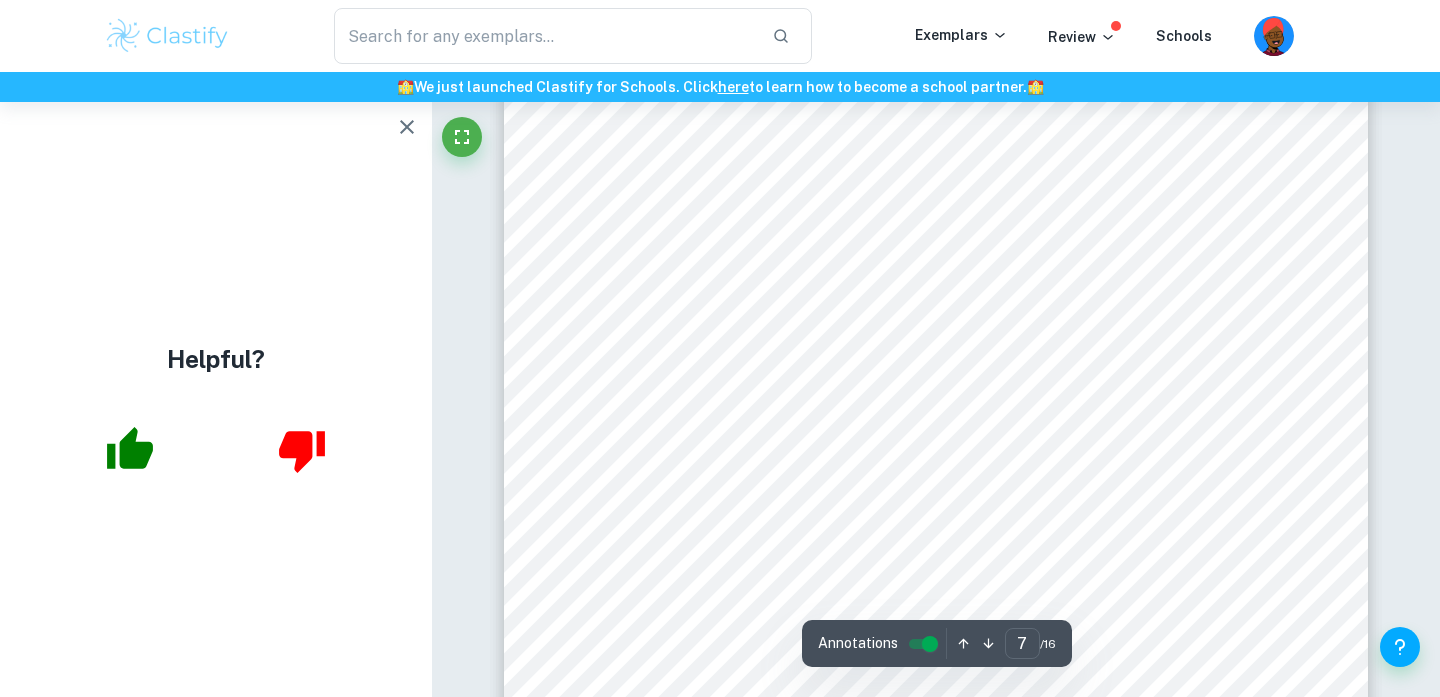 scroll, scrollTop: 7381, scrollLeft: 0, axis: vertical 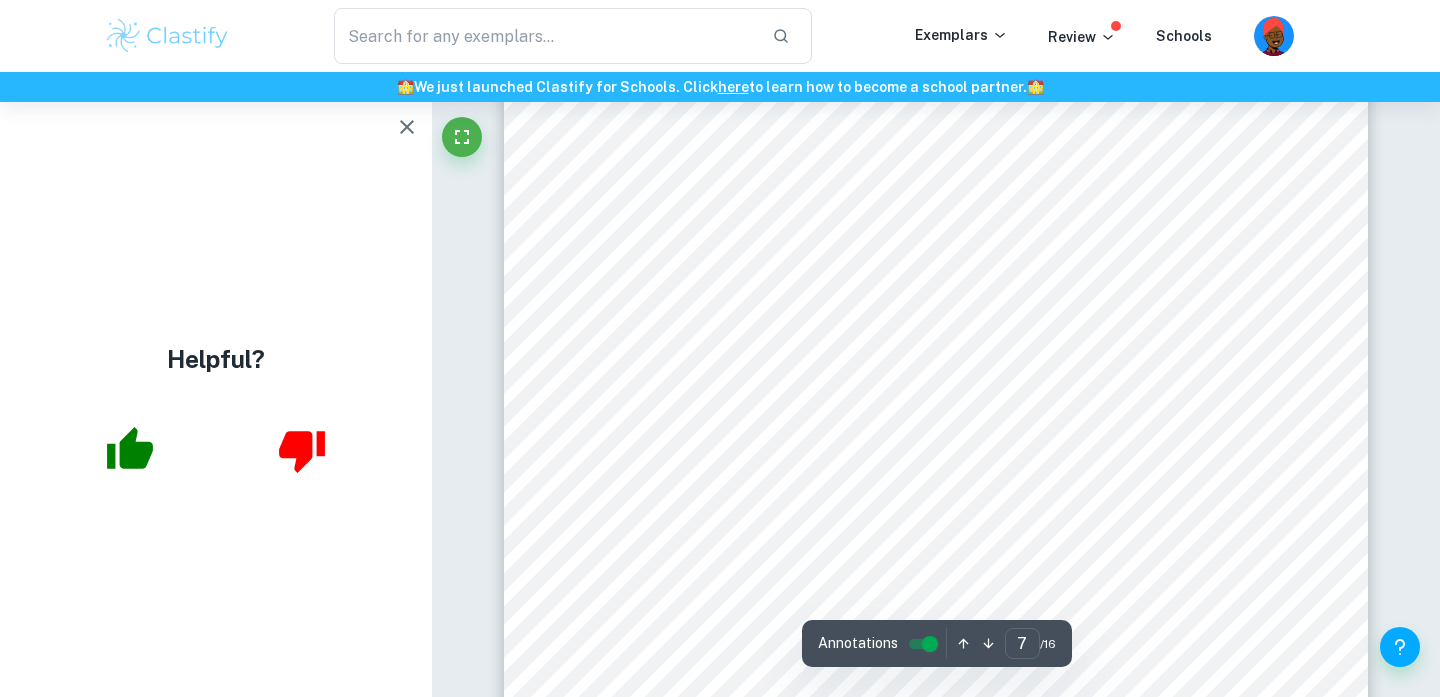 click on "6 Splashing of Fe(NO 3 ) 3 solution After the experiment is completed, the pressure inside the Erlenmeyer flask is high (over 160kPa) so pay attention while opening the stopcock, because there will most likely be the spattering of catalyst solution since it was added through that valve. Wear protective gloves, safety goggles, and lab coat. Apply a paper towel to the ending of the two-way valve and open the stopcock. After the pressure reaches 1atm, discard the paper towel and wash the rubber stopper with distilled water. Popping of rubber stopper Rubber stopper inserted into the Erlenmeyer flask can pop out when the pressure increases quickly. When the reaction is proceeding wear safety equipment and observe from a safe distance. Do not stoop over the rubber stopper. Environmental consideration:   The solutions were neutralized and discarded into a lab waste container. The waste was further recycled by the wastewater treatment station. The remaining technician. 7. Data and calculation   Microsoft Excel 2021" at bounding box center [936, 208] 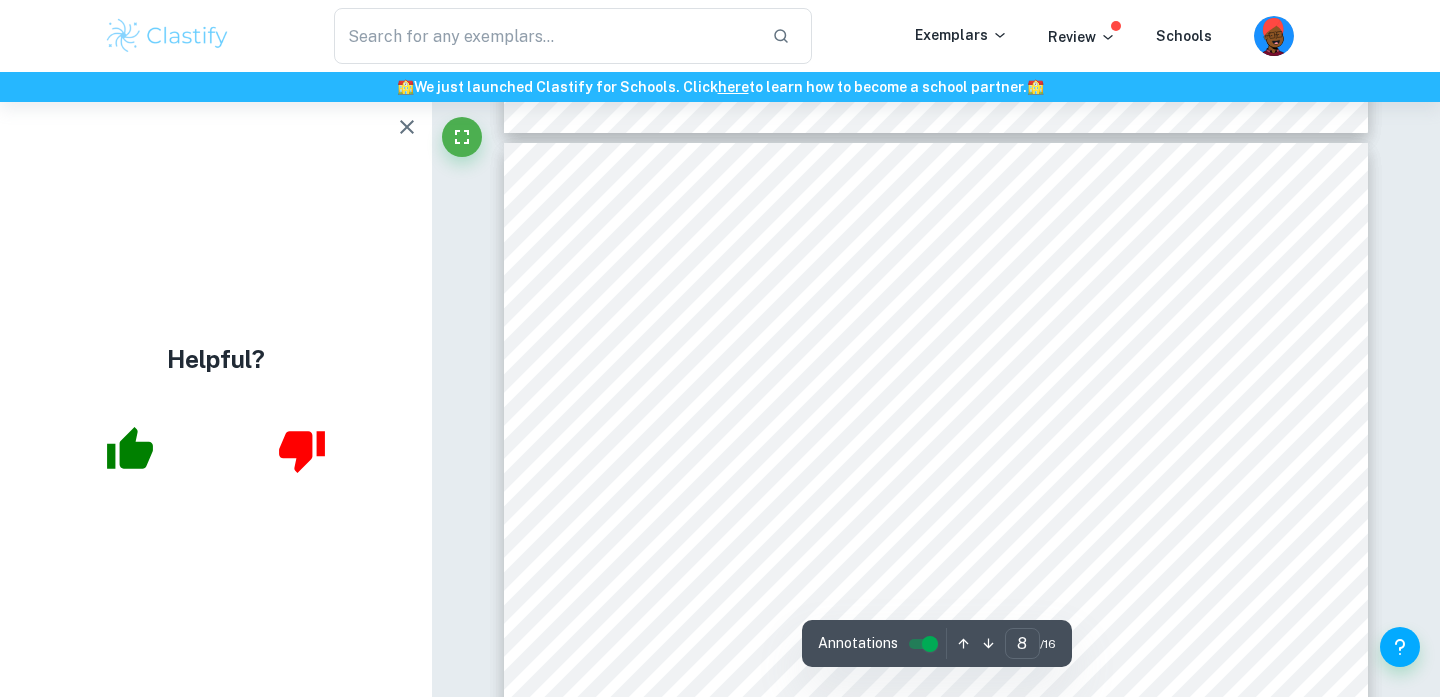scroll, scrollTop: 8091, scrollLeft: 0, axis: vertical 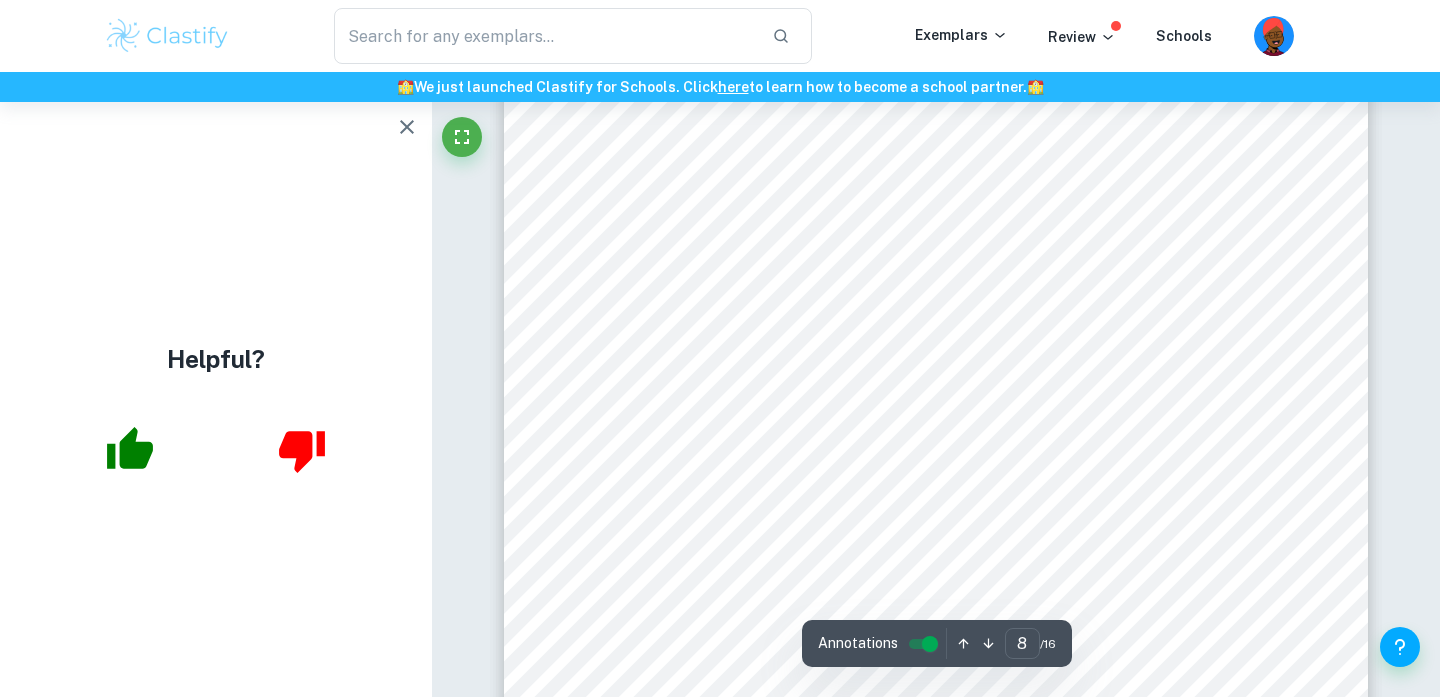 click on "b) Processed data Table 3. Time (s) required to generate 50 kPa change and actual increase in Pressure (s) for every trial. Temp. (K) (±0.1K) 294.5   298.0   303.0   308.0   313.0 Trial Time (s) required to generate 50 kPa change (±0.01 s) Actual increase in P (kPa) (±0.06 kPa) Time (s) required to generate 50 kPa change (±0.01 s) Actual increase in P (kPa) (±0.06 kPa) Time (s) required to generate 50 kPa change (±0.01 s) Actual increase in P (kPa) (±0.06 kPa) Time (s) required to generate 50 kPa change (±0.01 s) Actual increase in P (kPa) (±0.06 kPa) Time (s) required to generate 50 kPa change (±0.01 s) Actual increase in P (kPa) (±0.06 kPa) 1   100.00   50.22   66.00   50.17   38.00   51.08   20.00   50.41   12.00   53.17 2   103.00   50.09   67.00   50.16   36.00   51.18   22.00   51.95   11.00   53.63 3   102.00   50.03   67.00   50.19   33.00   51.18   20.00   50.10   11.00   50.88 Note: Even though there was a leakage of gas in the III trial at 294.5 K, it occurred at approximately 157   ." at bounding box center (936, 626) 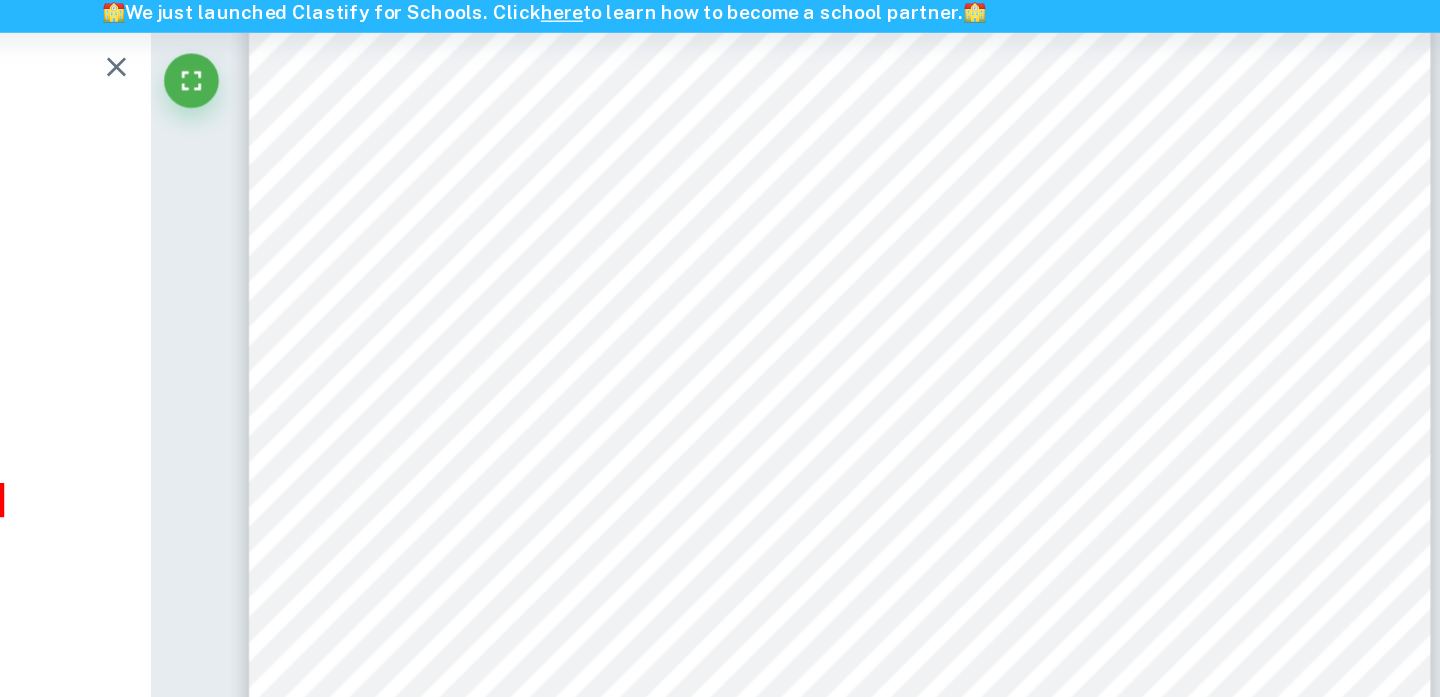 click on "b) Processed data Table 3. Time (s) required to generate 50 kPa change and actual increase in Pressure (s) for every trial. Temp. (K) (±0.1K) 294.5   298.0   303.0   308.0   313.0 Trial Time (s) required to generate 50 kPa change (±0.01 s) Actual increase in P (kPa) (±0.06 kPa) Time (s) required to generate 50 kPa change (±0.01 s) Actual increase in P (kPa) (±0.06 kPa) Time (s) required to generate 50 kPa change (±0.01 s) Actual increase in P (kPa) (±0.06 kPa) Time (s) required to generate 50 kPa change (±0.01 s) Actual increase in P (kPa) (±0.06 kPa) Time (s) required to generate 50 kPa change (±0.01 s) Actual increase in P (kPa) (±0.06 kPa) 1   100.00   50.22   66.00   50.17   38.00   51.08   20.00   50.41   12.00   53.17 2   103.00   50.09   67.00   50.16   36.00   51.18   22.00   51.95   11.00   53.63 3   102.00   50.03   67.00   50.19   33.00   51.18   20.00   50.10   11.00   50.88 Note: Even though there was a leakage of gas in the III trial at 294.5 K, it occurred at approximately 157   ." at bounding box center [936, 626] 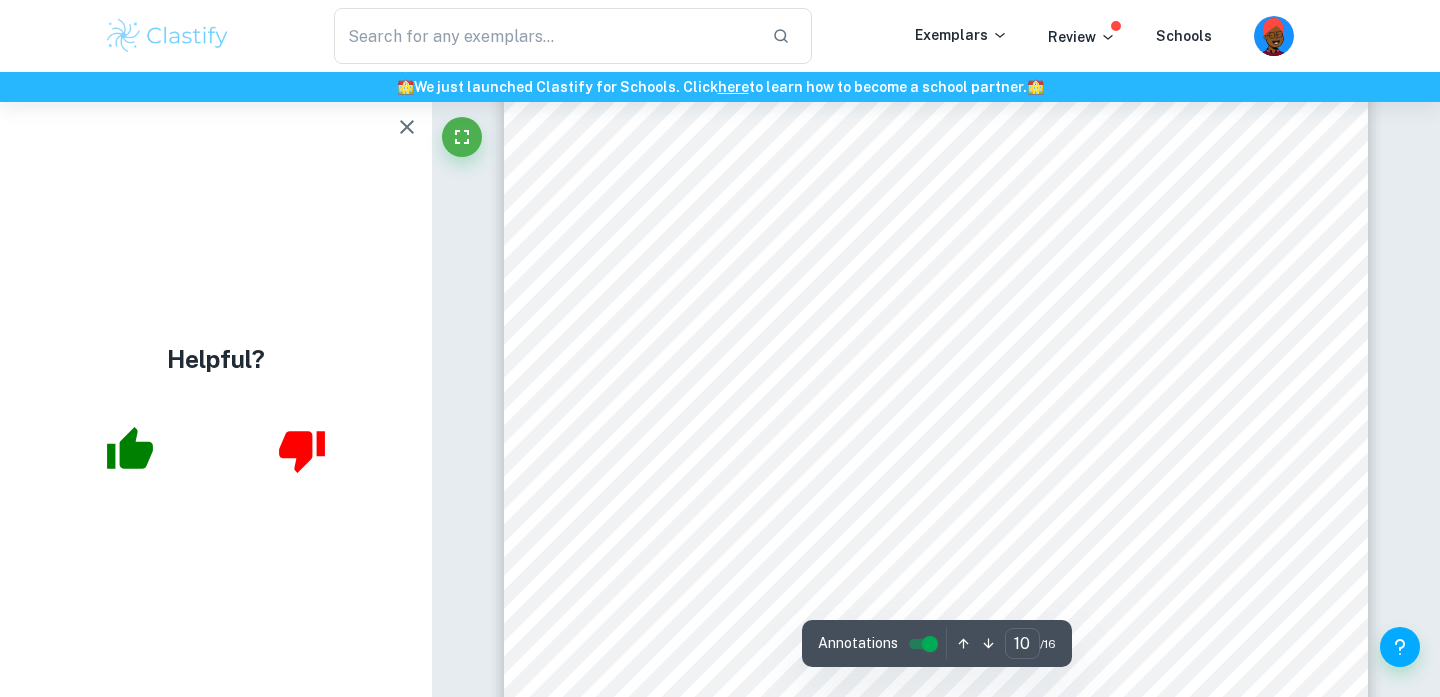 scroll, scrollTop: 10667, scrollLeft: 0, axis: vertical 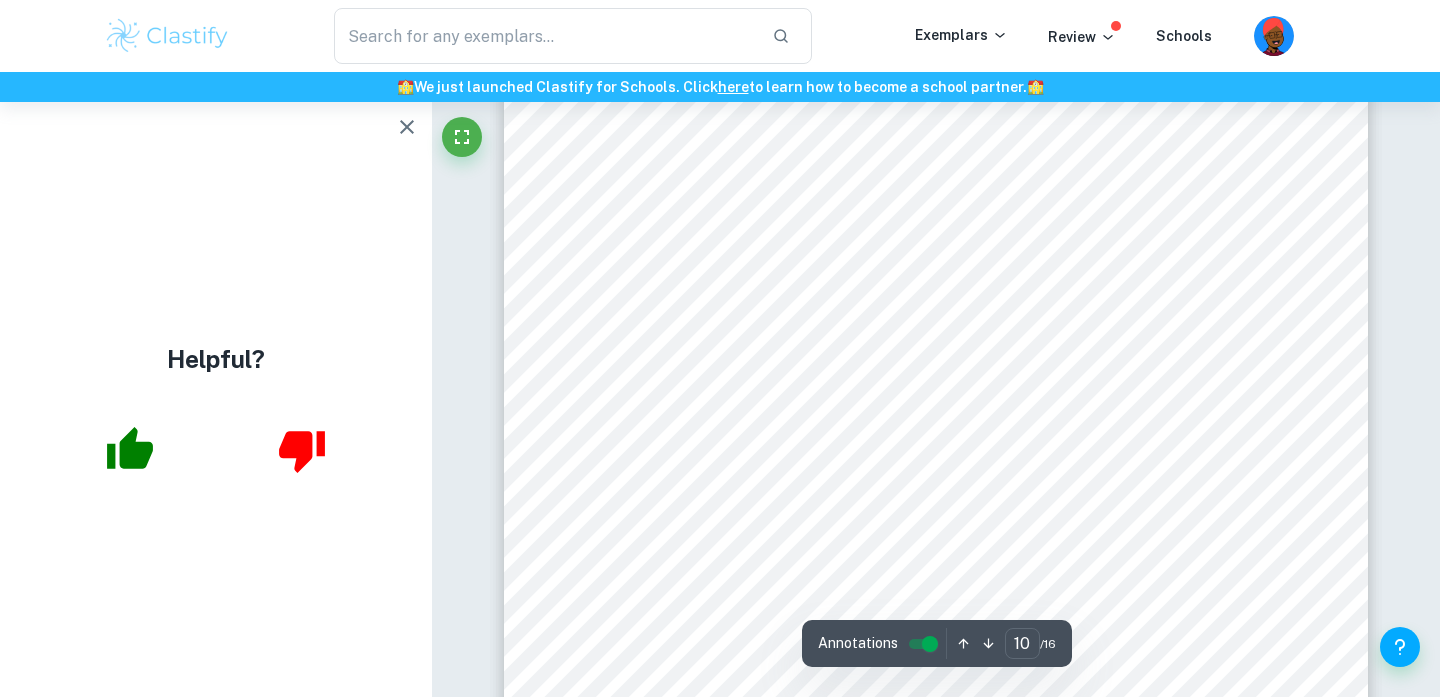 click on "9 Table 7. Reciprocal temperatures and the corresponding lnk values. Temperature (K) (±0.1 K) 𝟏 𝑻𝒆𝒎𝒑𝒆𝒓𝒂𝒕𝒖𝒓𝒆 ( 10 −3   𝐾 −1 )   lnk 294.5   3.396   -4.15 298.0   3.356   -3.74 303.0   3.300   -3.11 308.0   3.247   -2.59 313.0   3.195   -1.97 Arrhenius plot is given in Figure 2. The gradient of the line of regression is given by the coefficient of x. Since the reciprocal of temperature was plotted in the scientific notation, the gradient of the line is   −10.80 × 10 3   Therefore the activation energy can be calculated knowing that the gradient value is equal to   −   𝐸𝑎 𝑅   . 𝐸 𝑎   = −1.080 × 10 4   × (−8.3145) = 8.980 × 10 4   𝐽𝑚𝑜𝑙 −1   = 89.80 𝑘𝐽𝑚𝑜𝑙 −1 8. Random error calculation Data and graphs were processed using   Microsoft Excel 2021   and   Google Sheets.   In order to find the random error of the investigation, I will find the total uncertainty of the experiment at each   Exemplary calculation (  0.02" at bounding box center (936, 306) 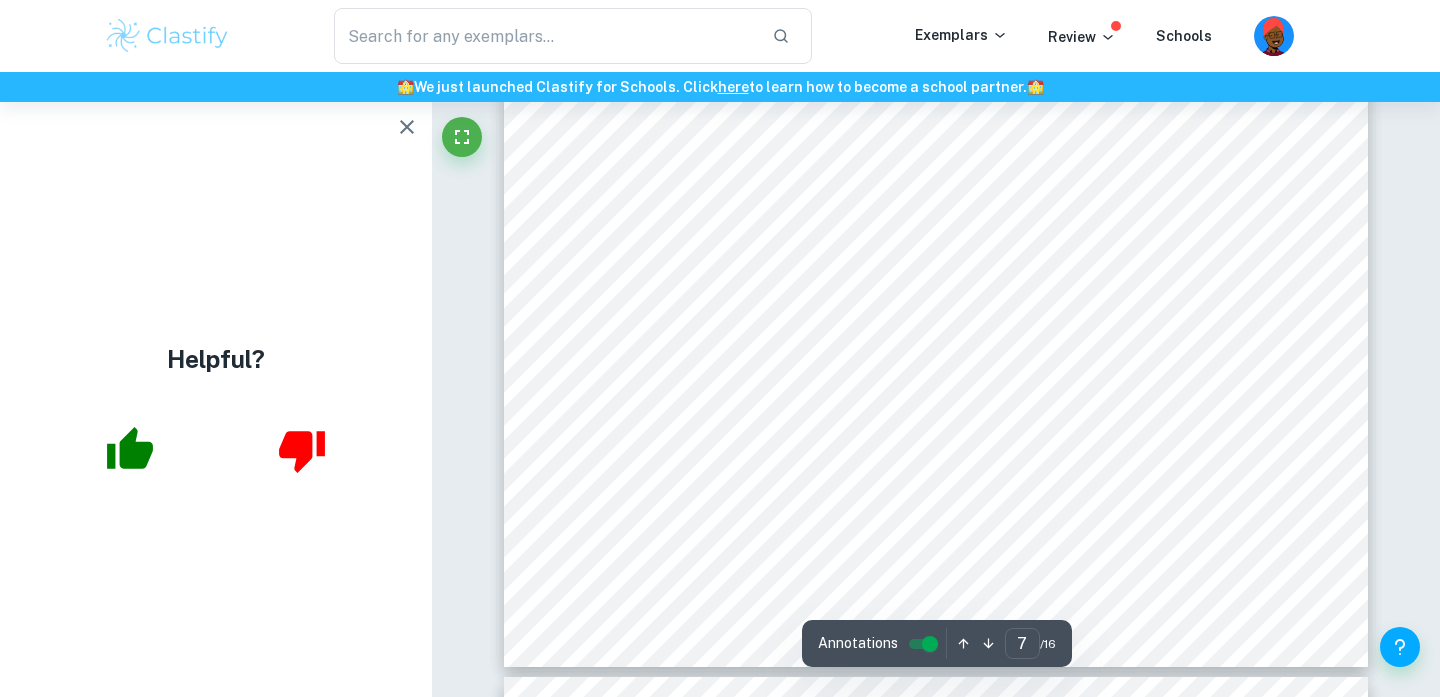 click on "6 Splashing of Fe(NO 3 ) 3 solution After the experiment is completed, the pressure inside the Erlenmeyer flask is high (over 160kPa) so pay attention while opening the stopcock, because there will most likely be the spattering of catalyst solution since it was added through that valve. Wear protective gloves, safety goggles, and lab coat. Apply a paper towel to the ending of the two-way valve and open the stopcock. After the pressure reaches 1atm, discard the paper towel and wash the rubber stopper with distilled water. Popping of rubber stopper Rubber stopper inserted into the Erlenmeyer flask can pop out when the pressure increases quickly. When the reaction is proceeding wear safety equipment and observe from a safe distance. Do not stoop over the rubber stopper. Environmental consideration:   The solutions were neutralized and discarded into a lab waste container. The waste was further recycled by the wastewater treatment station. The remaining technician. 7. Data and calculation   Microsoft Excel 2021" at bounding box center [936, 108] 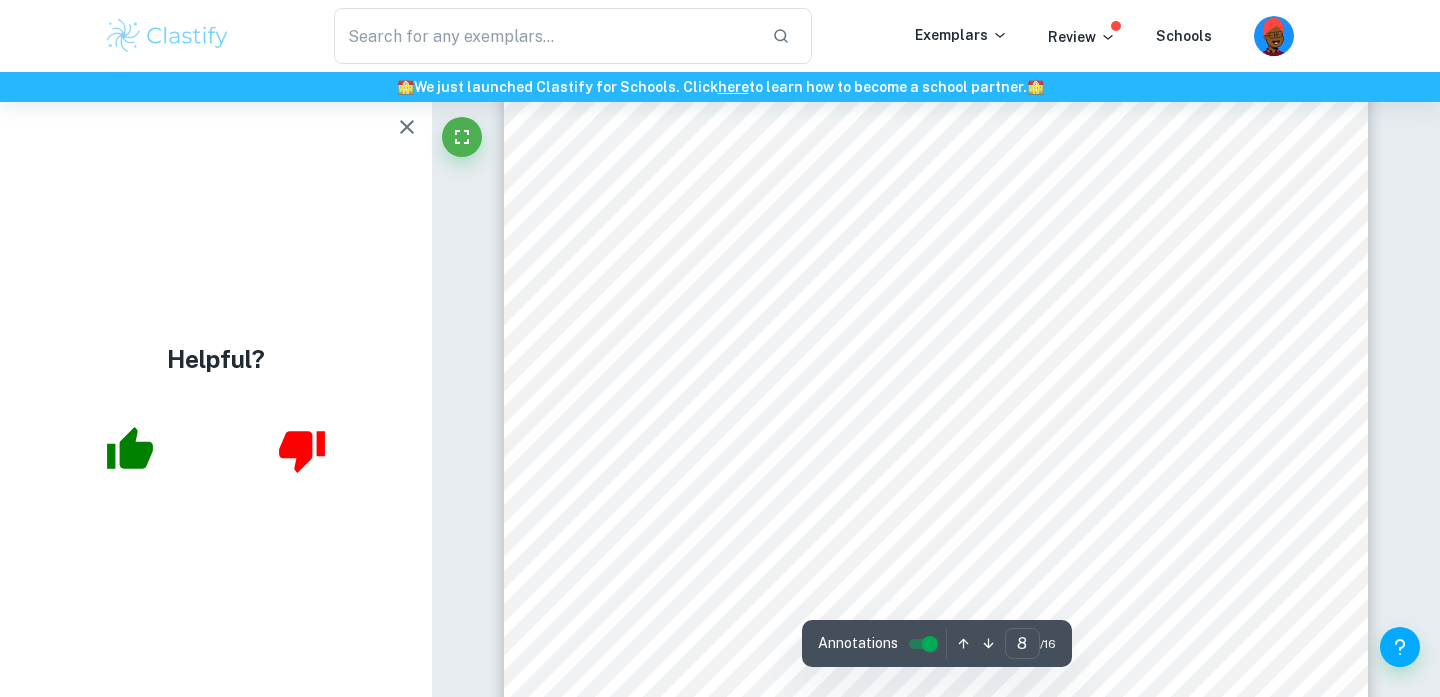 scroll, scrollTop: 8122, scrollLeft: 0, axis: vertical 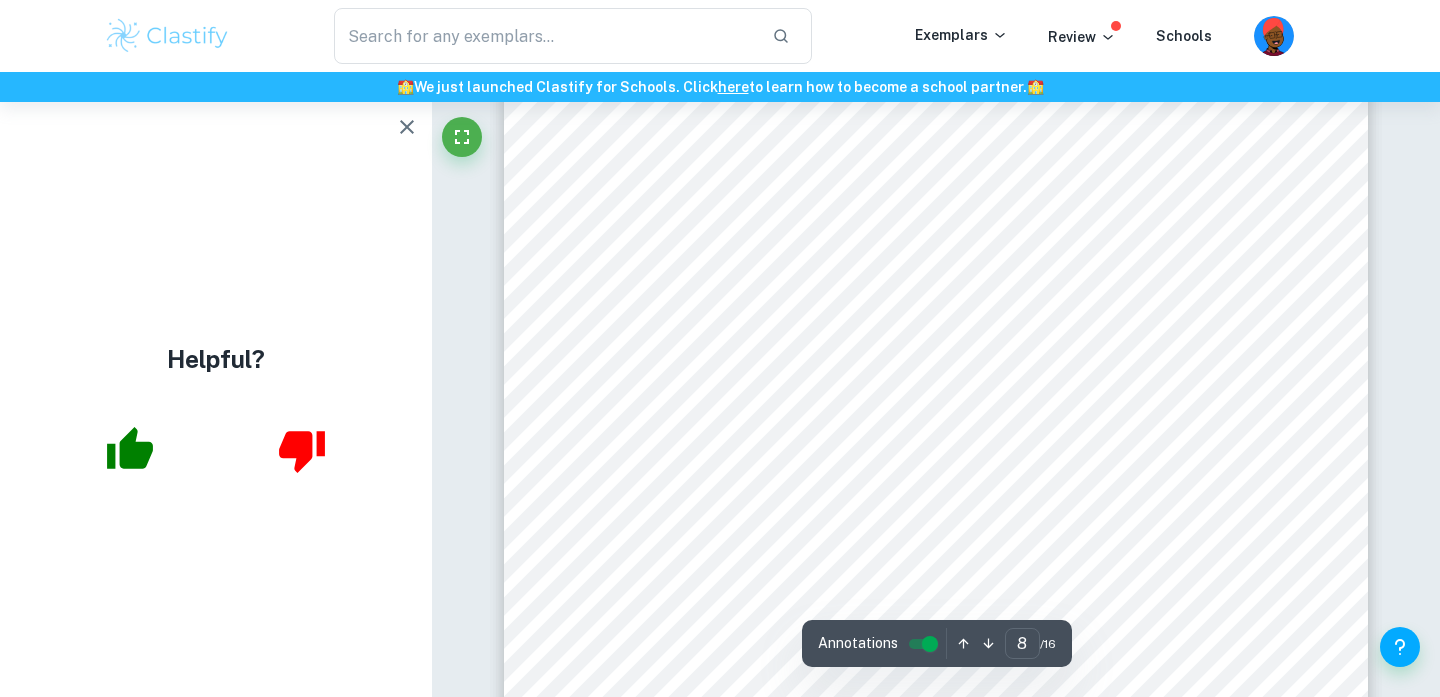 click on "b) Processed data Table 3. Time (s) required to generate 50 kPa change and actual increase in Pressure (s) for every trial. Temp. (K) (±0.1K) 294.5   298.0   303.0   308.0   313.0 Trial Time (s) required to generate 50 kPa change (±0.01 s) Actual increase in P (kPa) (±0.06 kPa) Time (s) required to generate 50 kPa change (±0.01 s) Actual increase in P (kPa) (±0.06 kPa) Time (s) required to generate 50 kPa change (±0.01 s) Actual increase in P (kPa) (±0.06 kPa) Time (s) required to generate 50 kPa change (±0.01 s) Actual increase in P (kPa) (±0.06 kPa) Time (s) required to generate 50 kPa change (±0.01 s) Actual increase in P (kPa) (±0.06 kPa) 1   100.00   50.22   66.00   50.17   38.00   51.08   20.00   50.41   12.00   53.17 2   103.00   50.09   67.00   50.16   36.00   51.18   22.00   51.95   11.00   53.63 3   102.00   50.03   67.00   50.19   33.00   51.18   20.00   50.10   11.00   50.88 Note: Even though there was a leakage of gas in the III trial at 294.5 K, it occurred at approximately 157   ." at bounding box center [936, 595] 